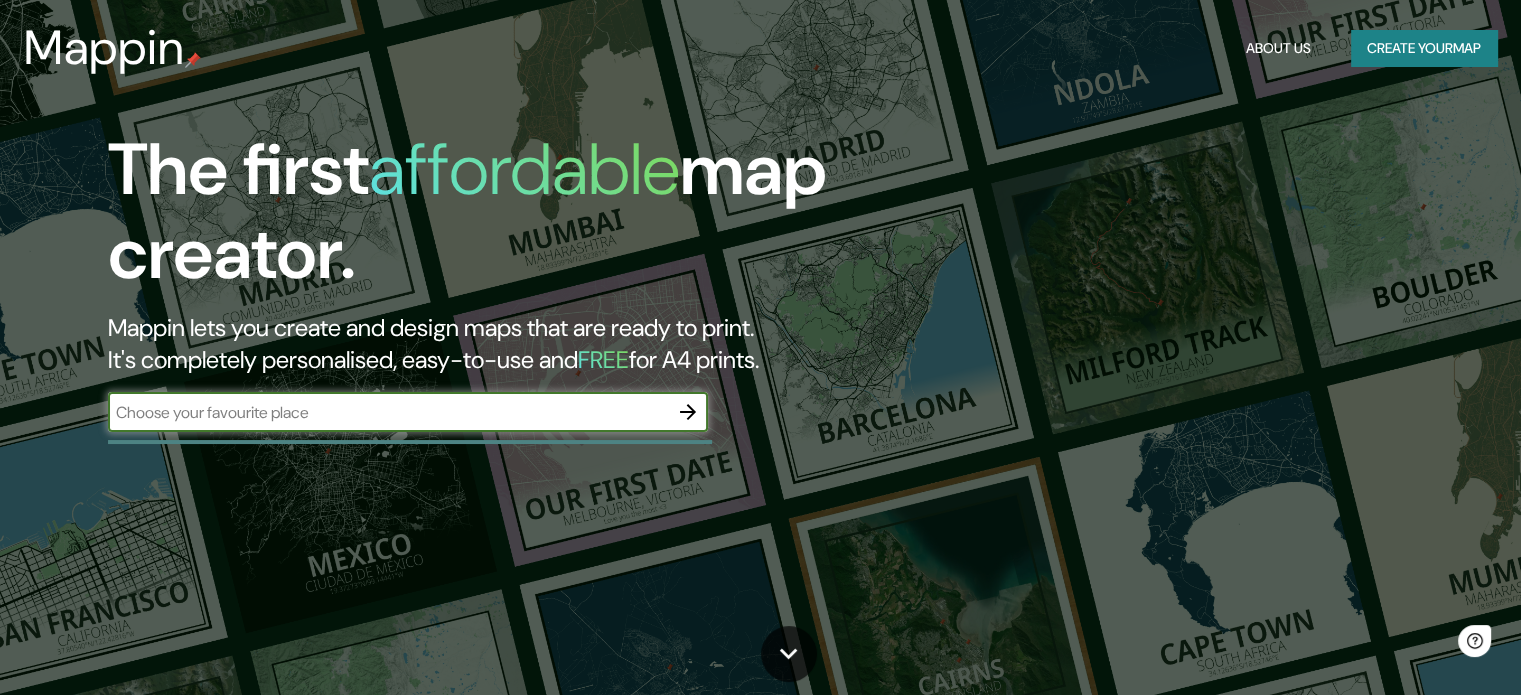 scroll, scrollTop: 0, scrollLeft: 0, axis: both 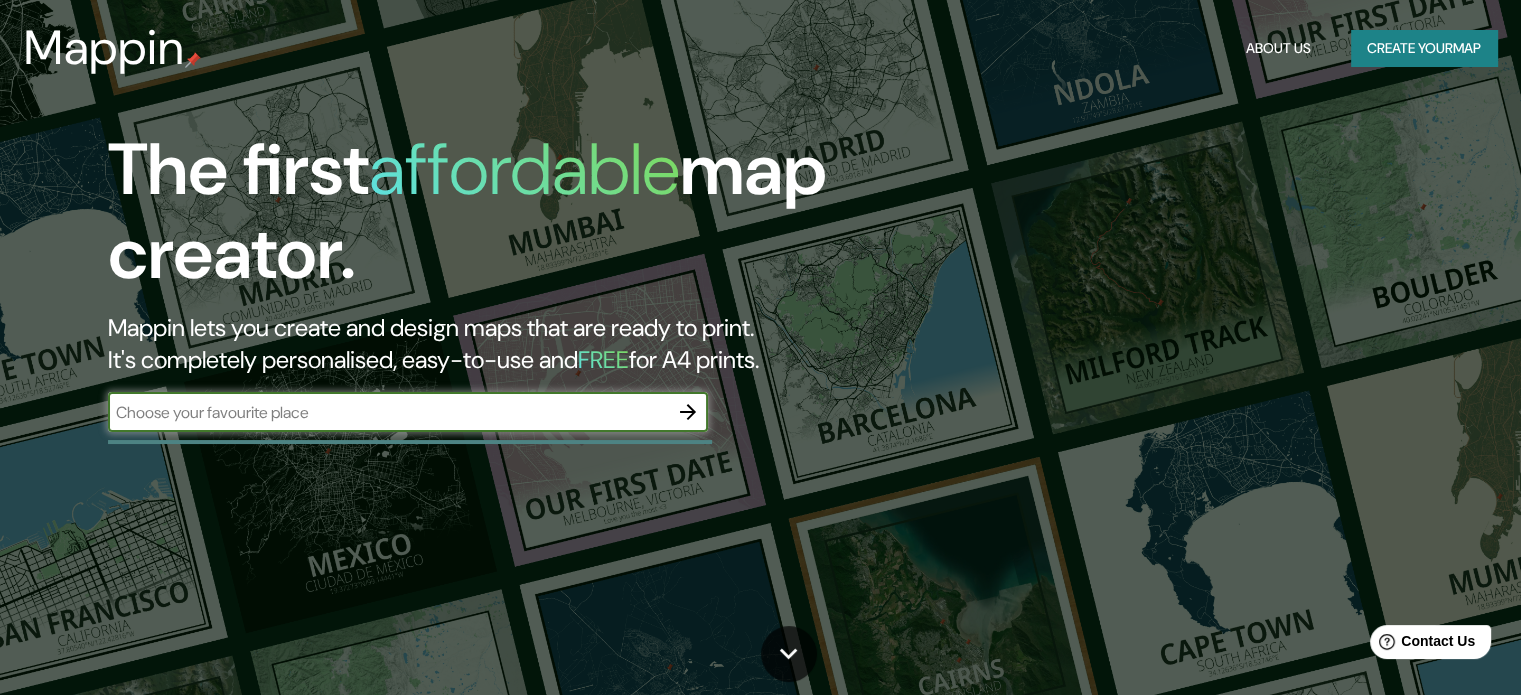 click at bounding box center [388, 412] 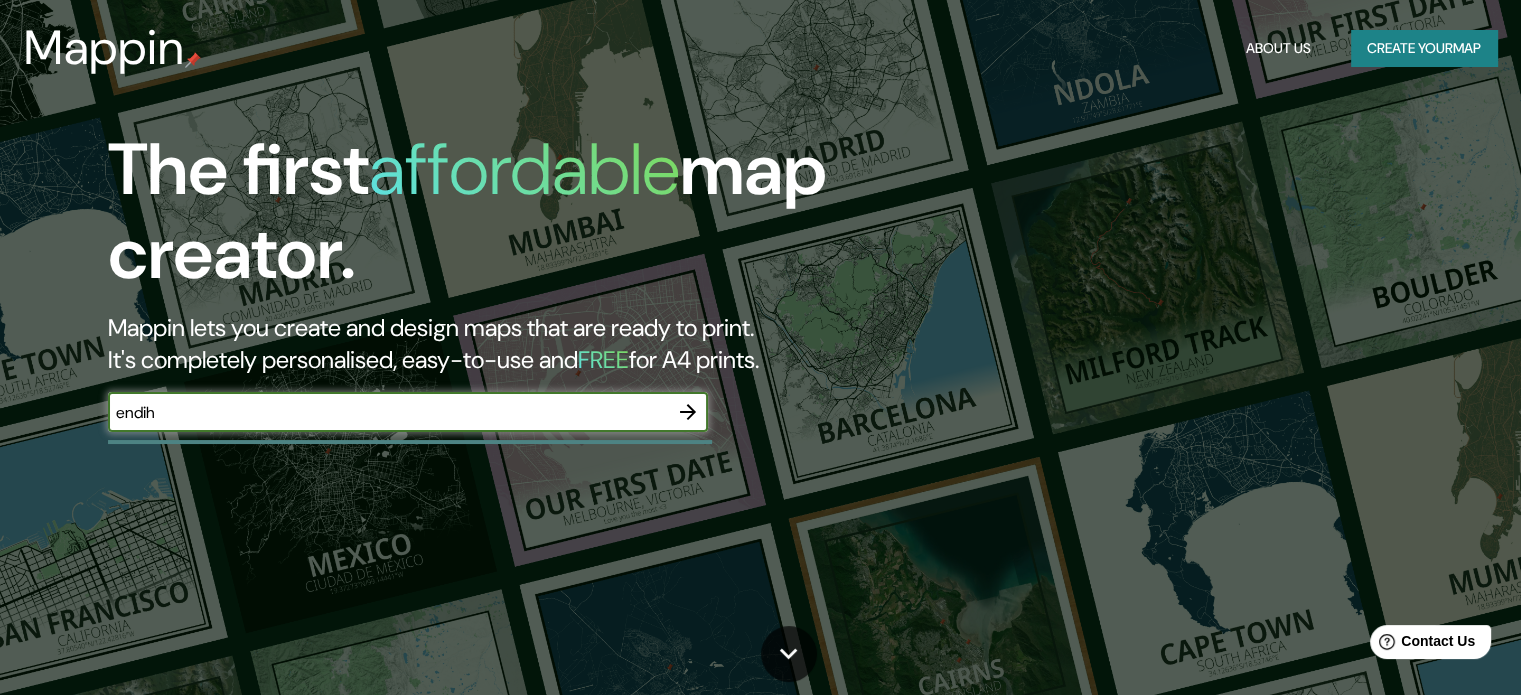 drag, startPoint x: 119, startPoint y: 422, endPoint x: 14, endPoint y: 419, distance: 105.04285 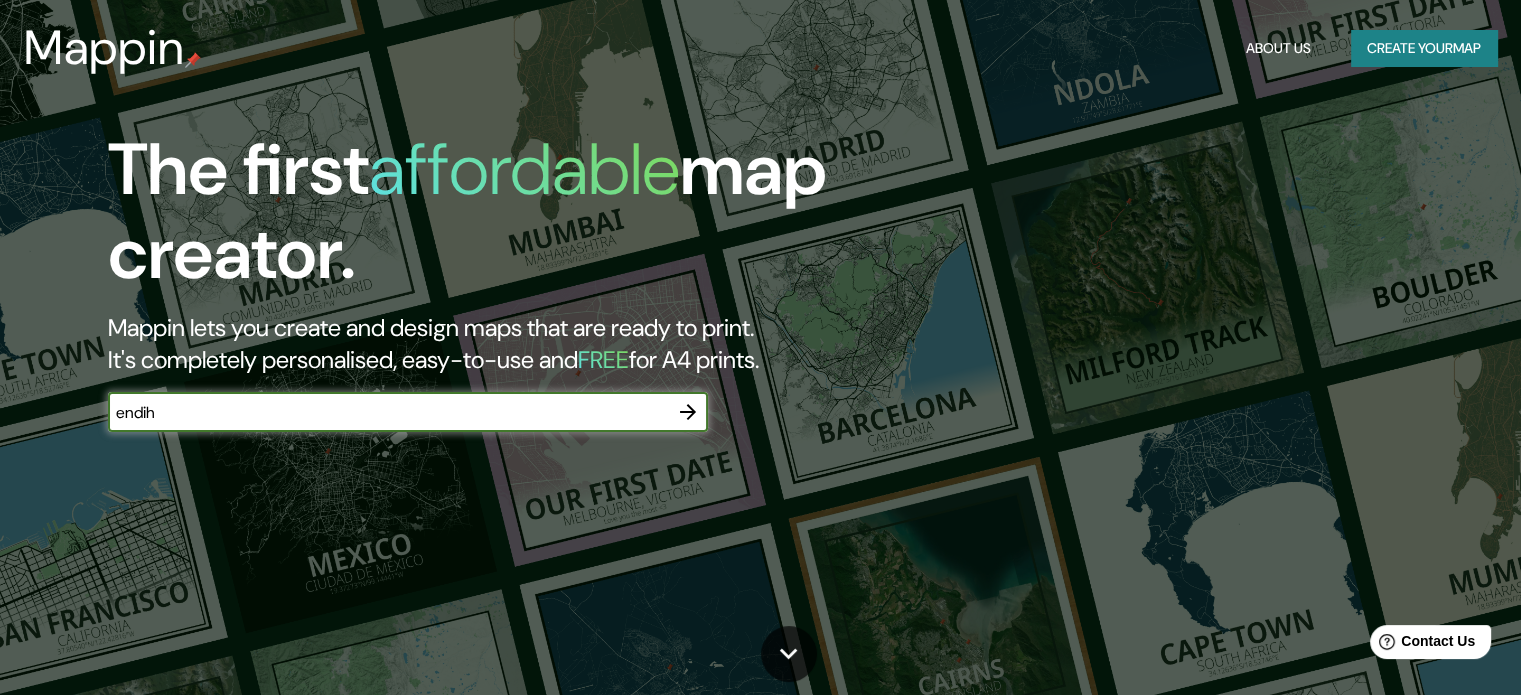 paste on "[CITY]" 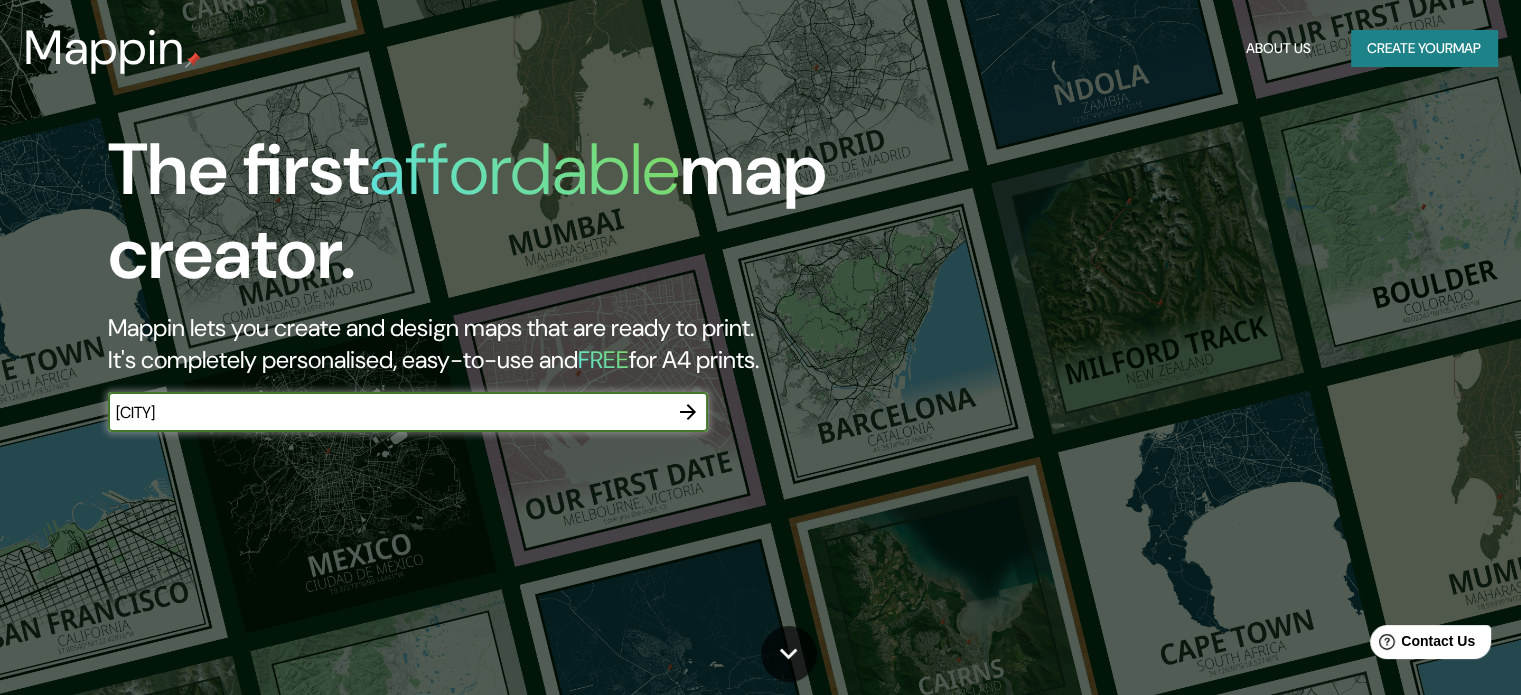 type on "[CITY]" 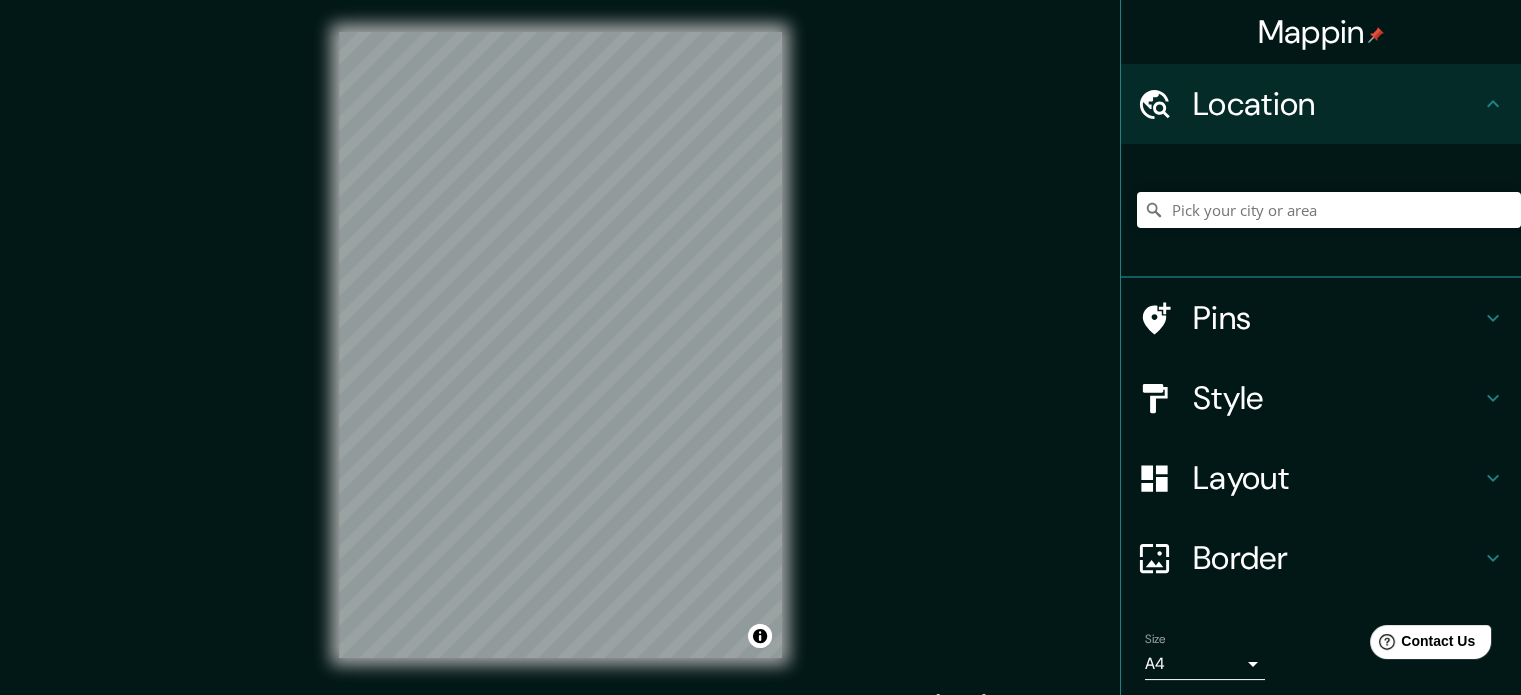 click on "Pins" at bounding box center (1337, 318) 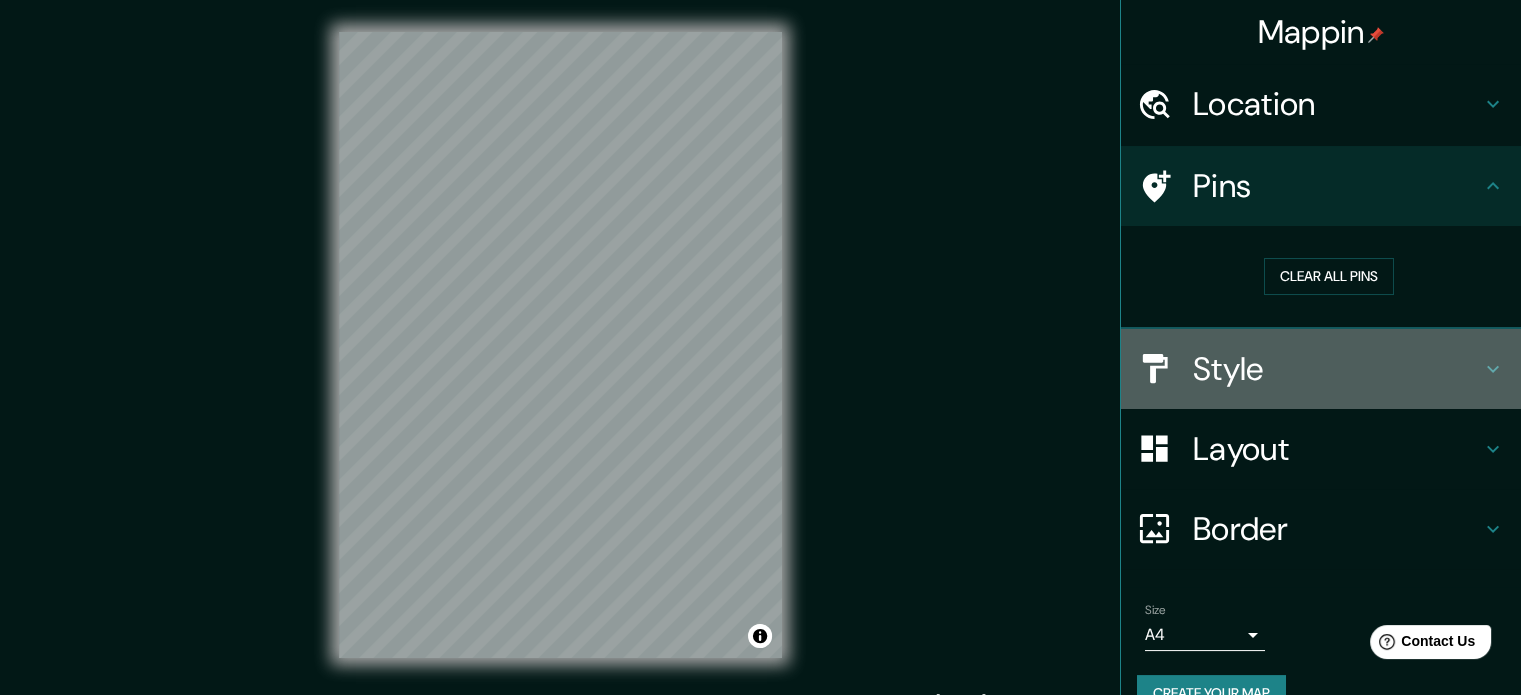 click on "Style" at bounding box center [1337, 369] 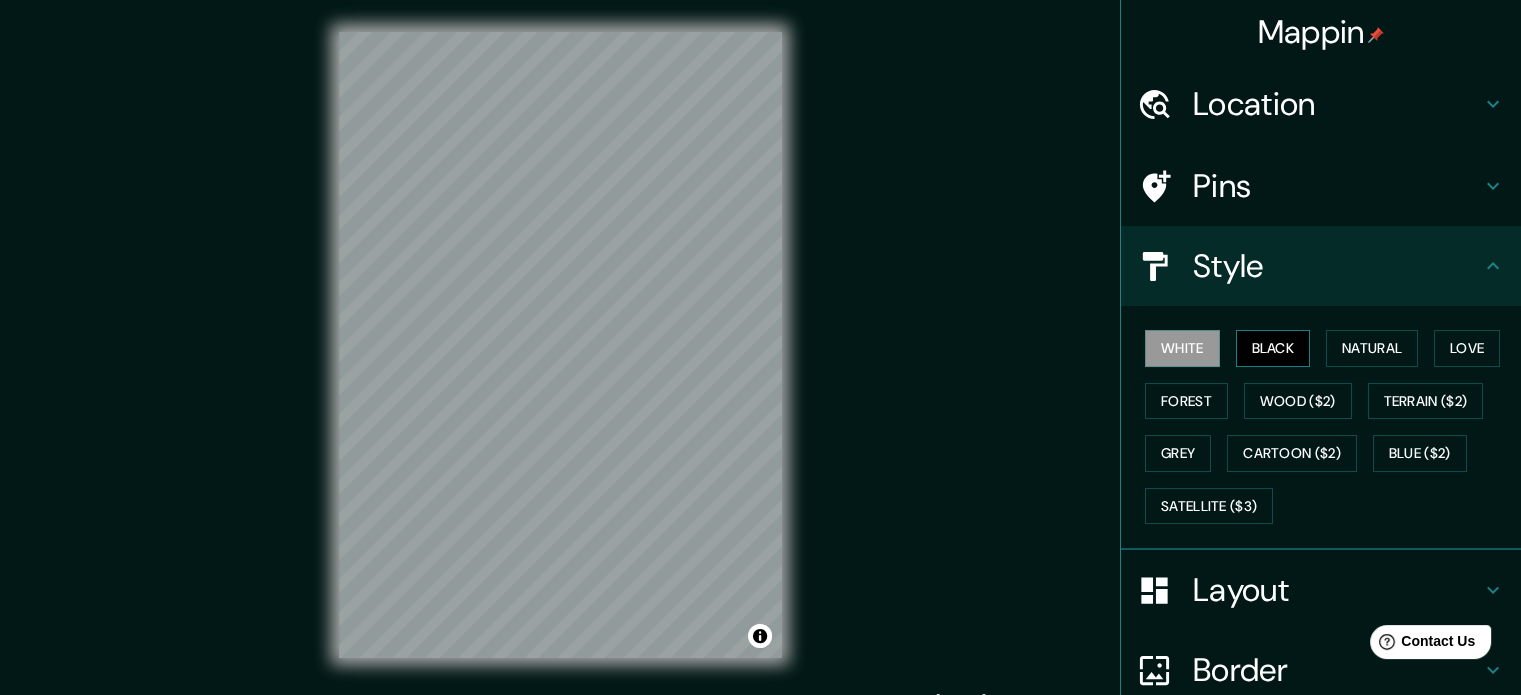 click on "Black" at bounding box center [1273, 348] 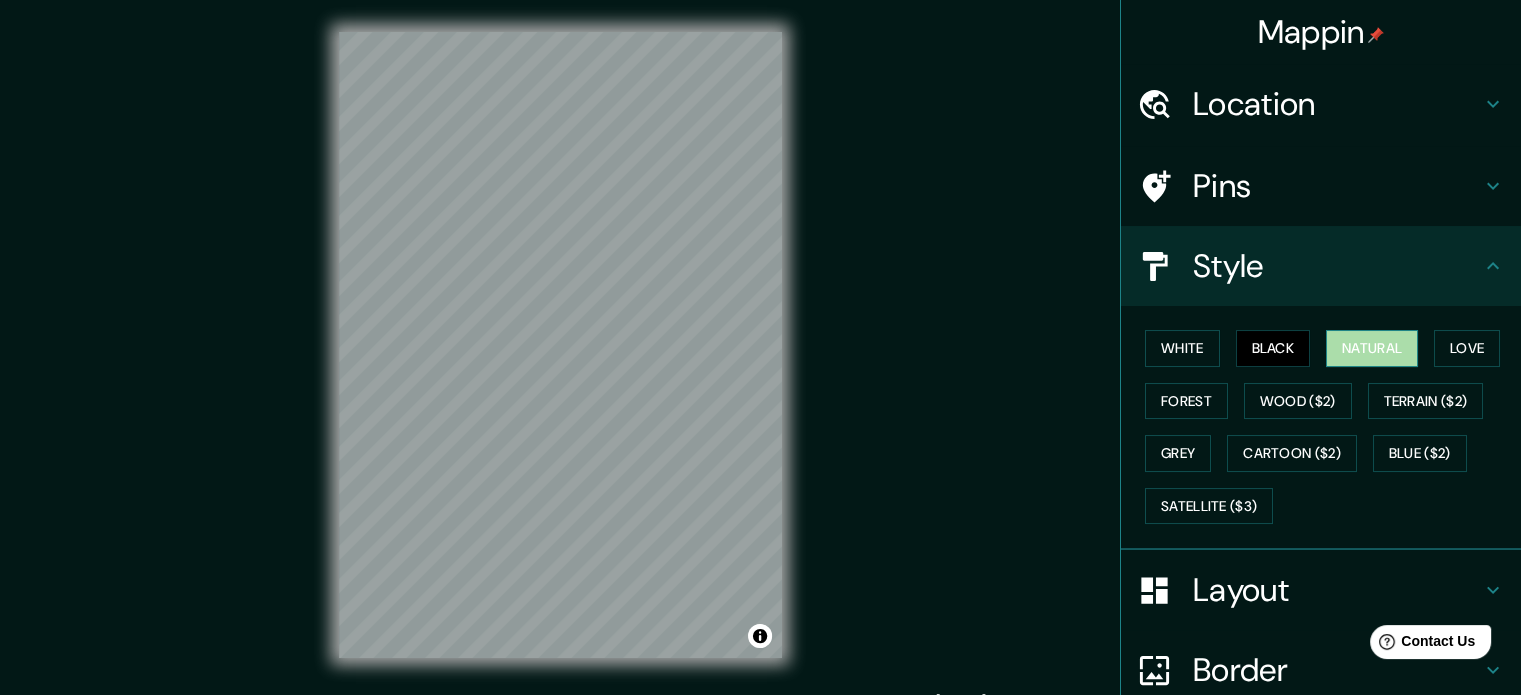 click on "Natural" at bounding box center [1372, 348] 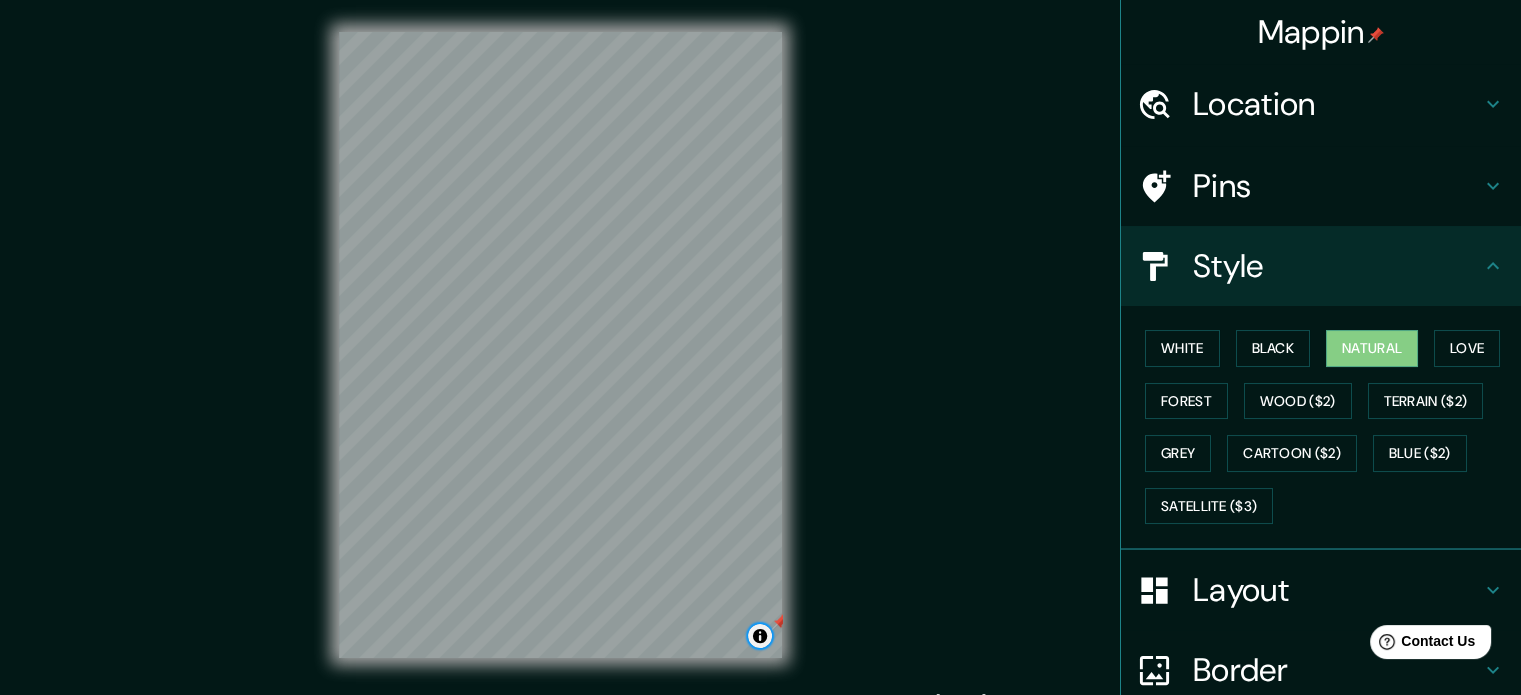 click at bounding box center (760, 636) 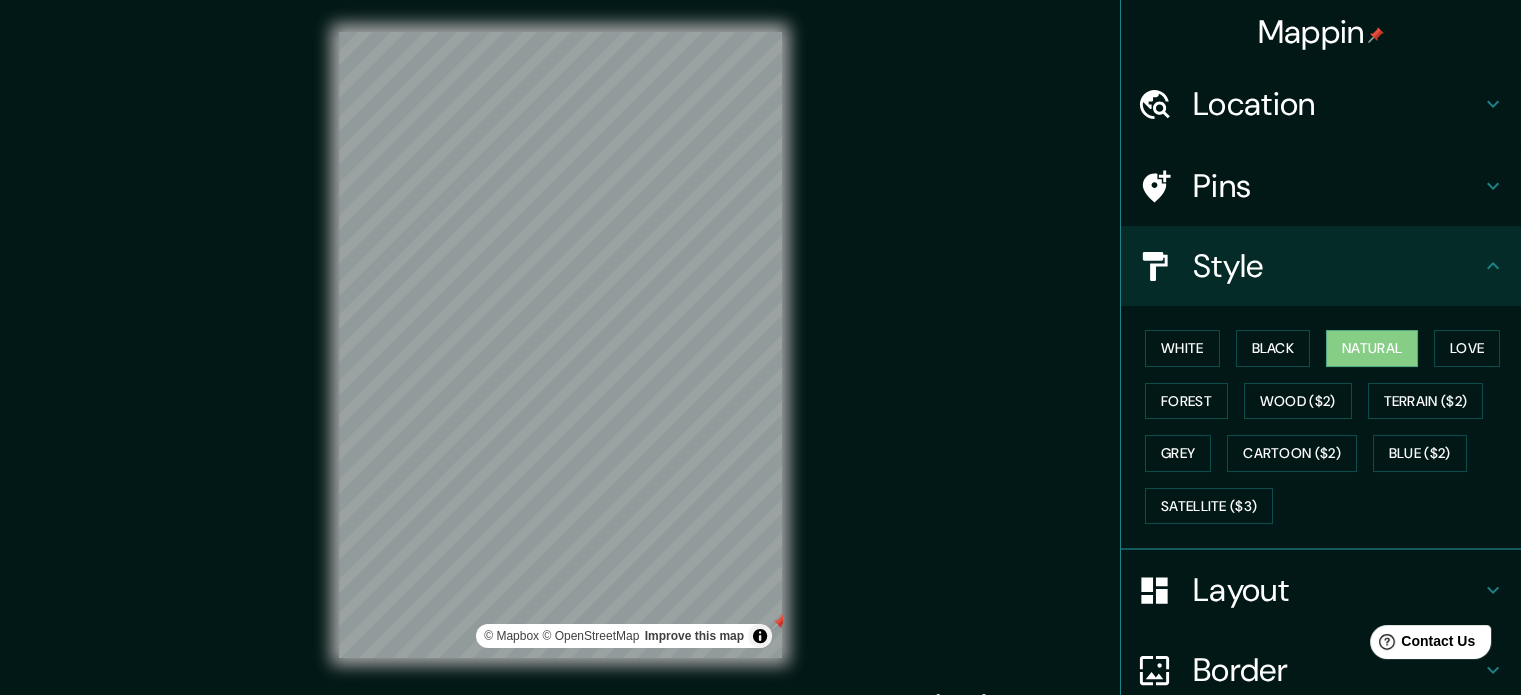 click on "© Mapbox   © OpenStreetMap   Improve this map" at bounding box center (560, 345) 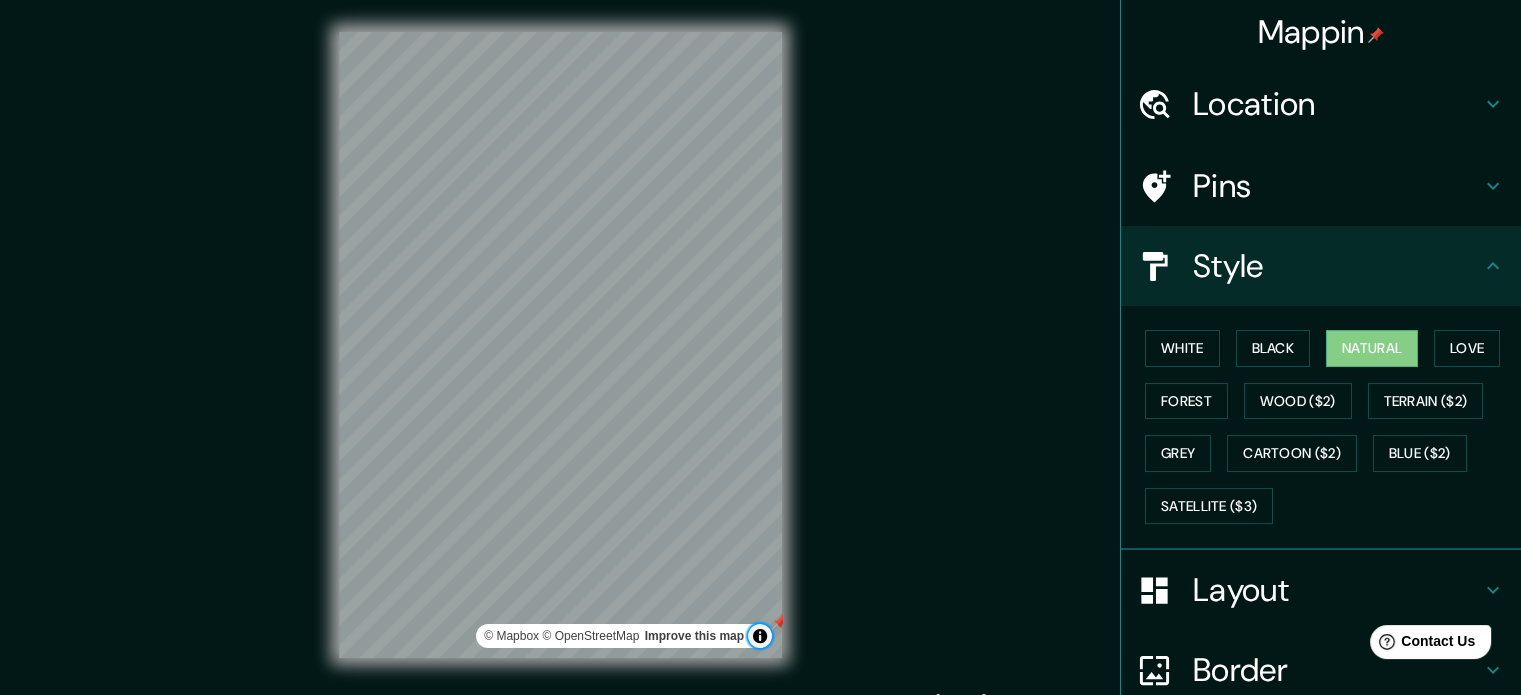 click at bounding box center (760, 636) 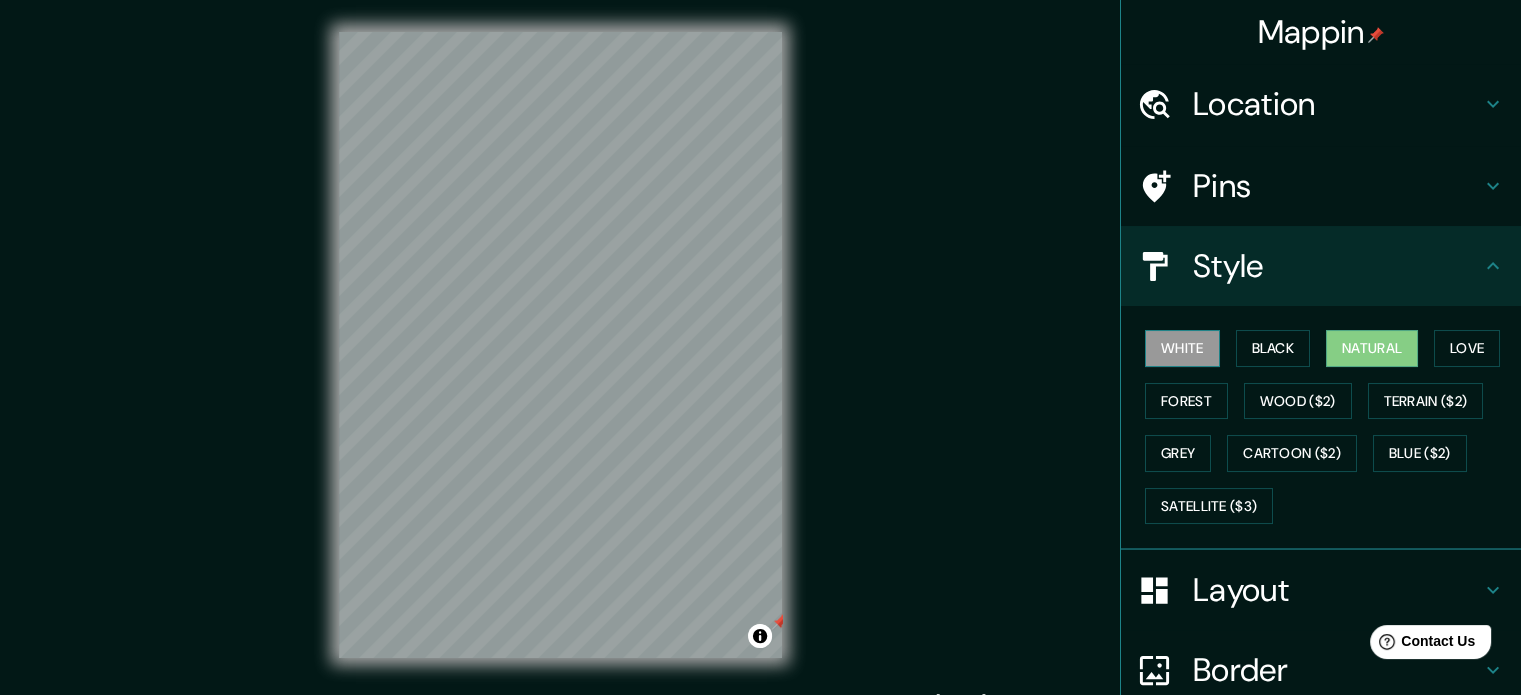 click on "White" at bounding box center [1182, 348] 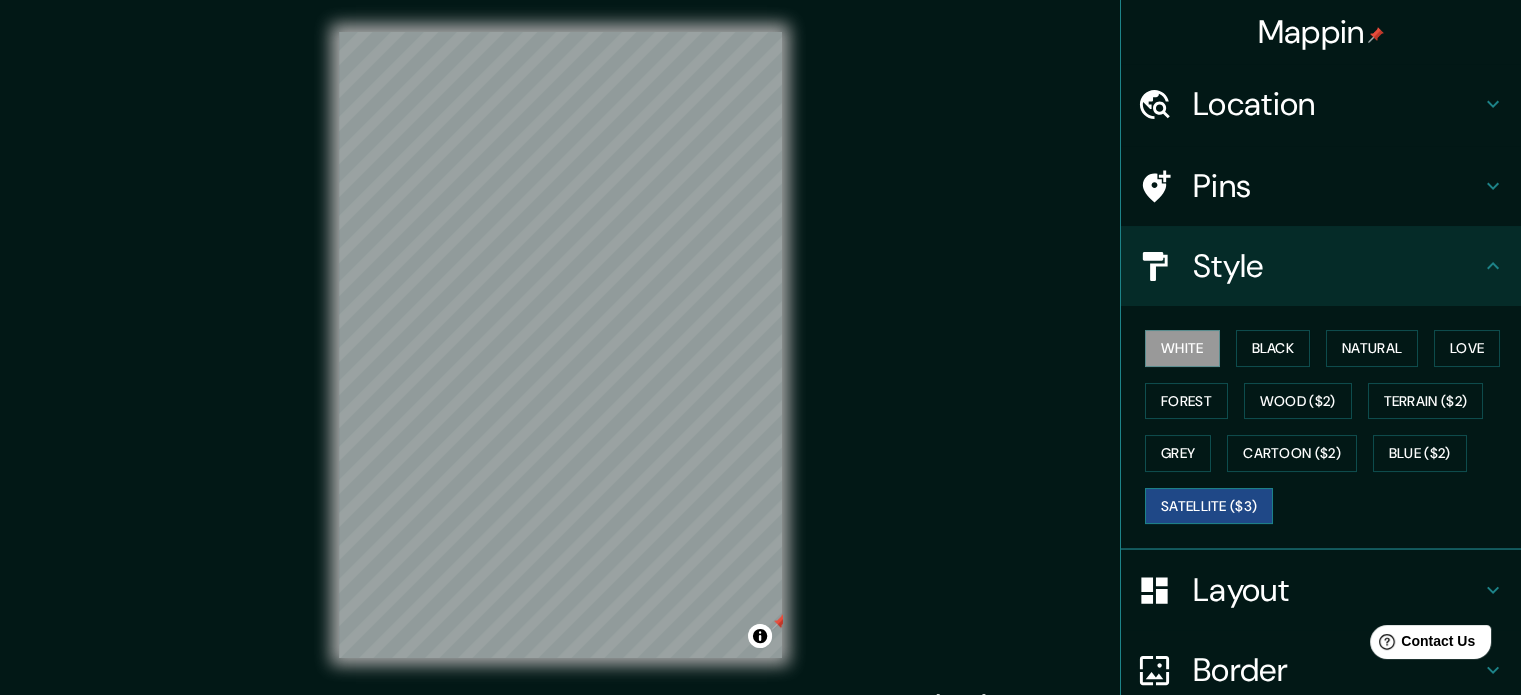 click on "Satellite ($3)" at bounding box center [1209, 506] 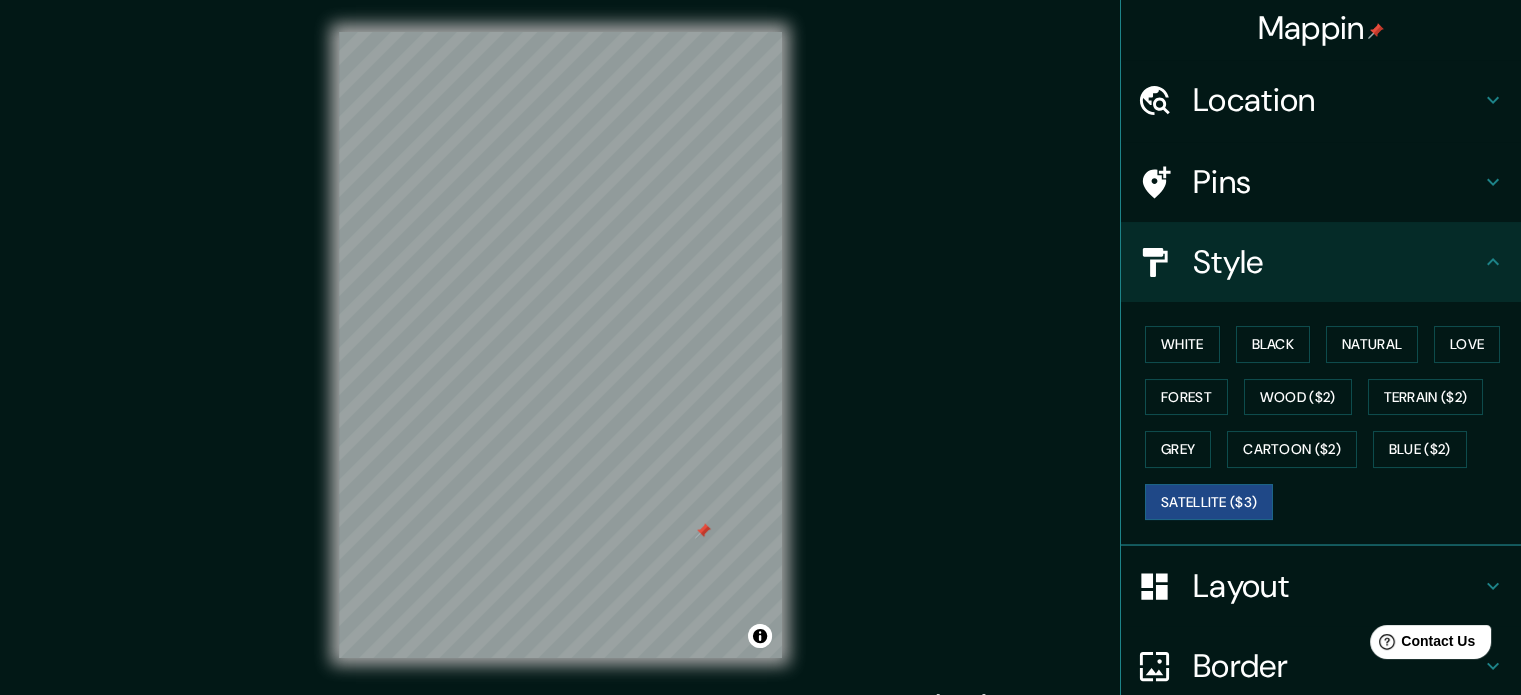 scroll, scrollTop: 0, scrollLeft: 0, axis: both 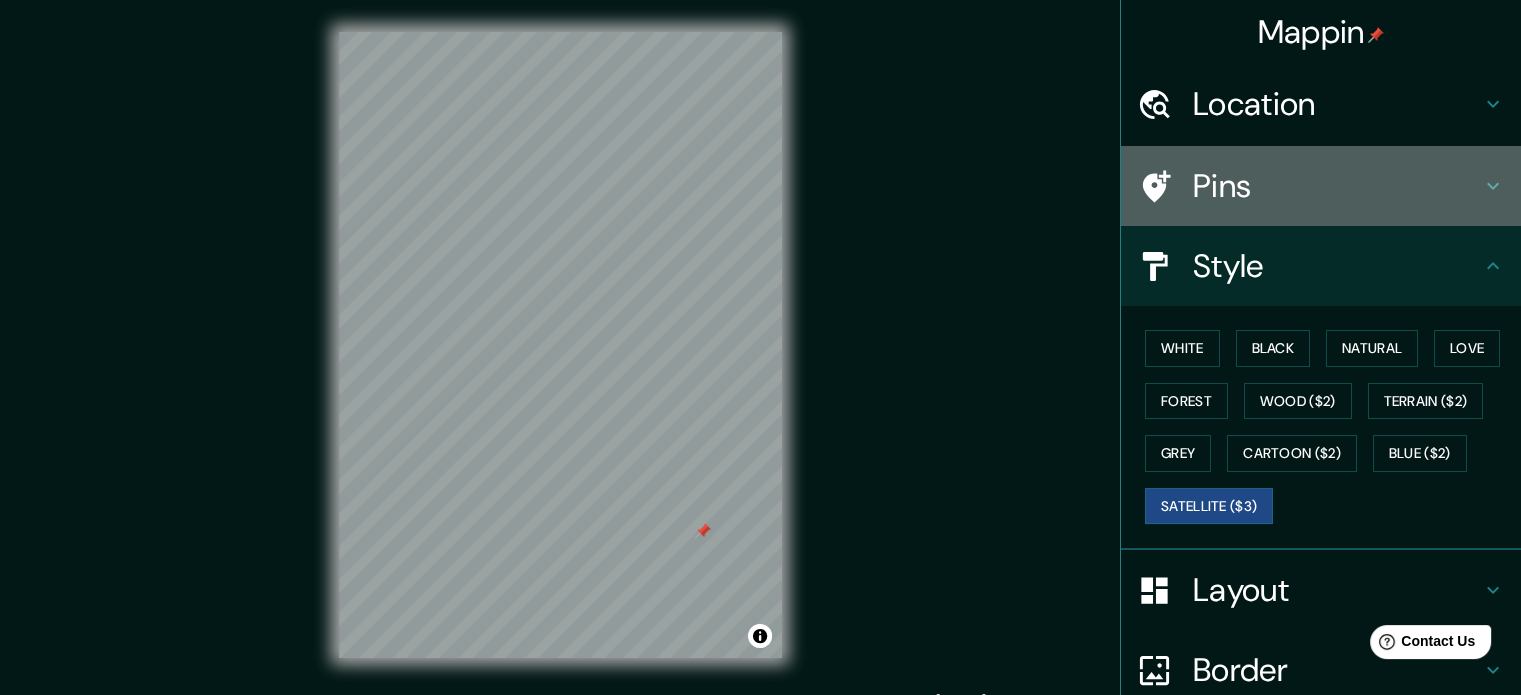 click on "Pins" at bounding box center (1337, 186) 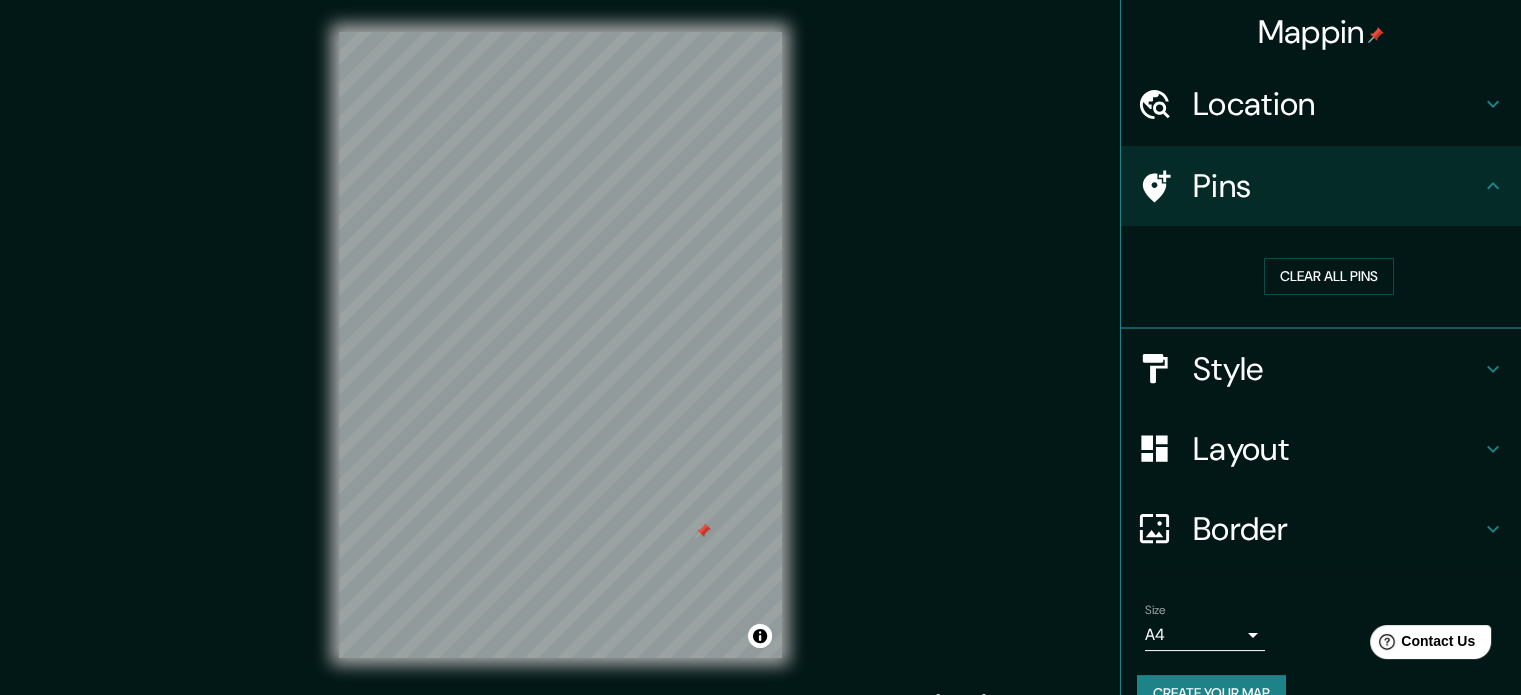 click on "Location" at bounding box center (1337, 104) 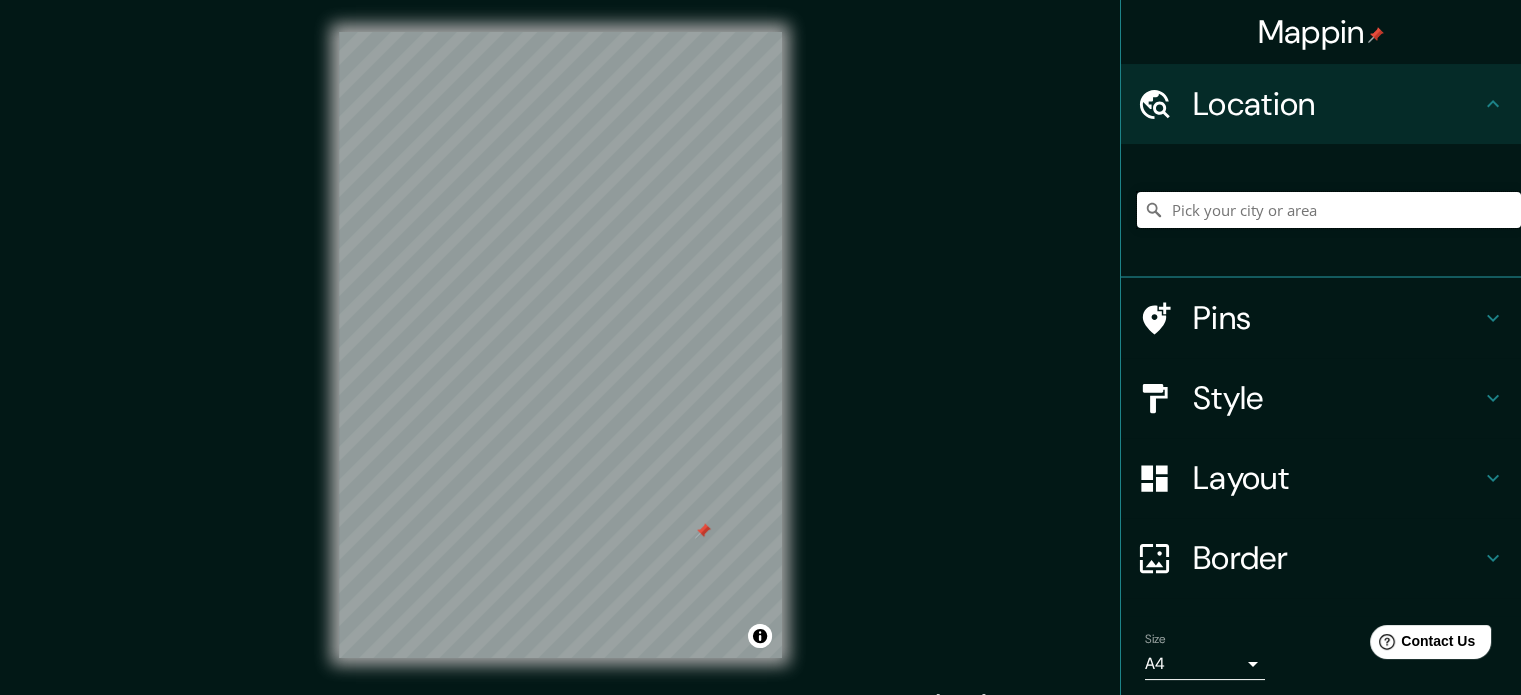 click at bounding box center (1329, 210) 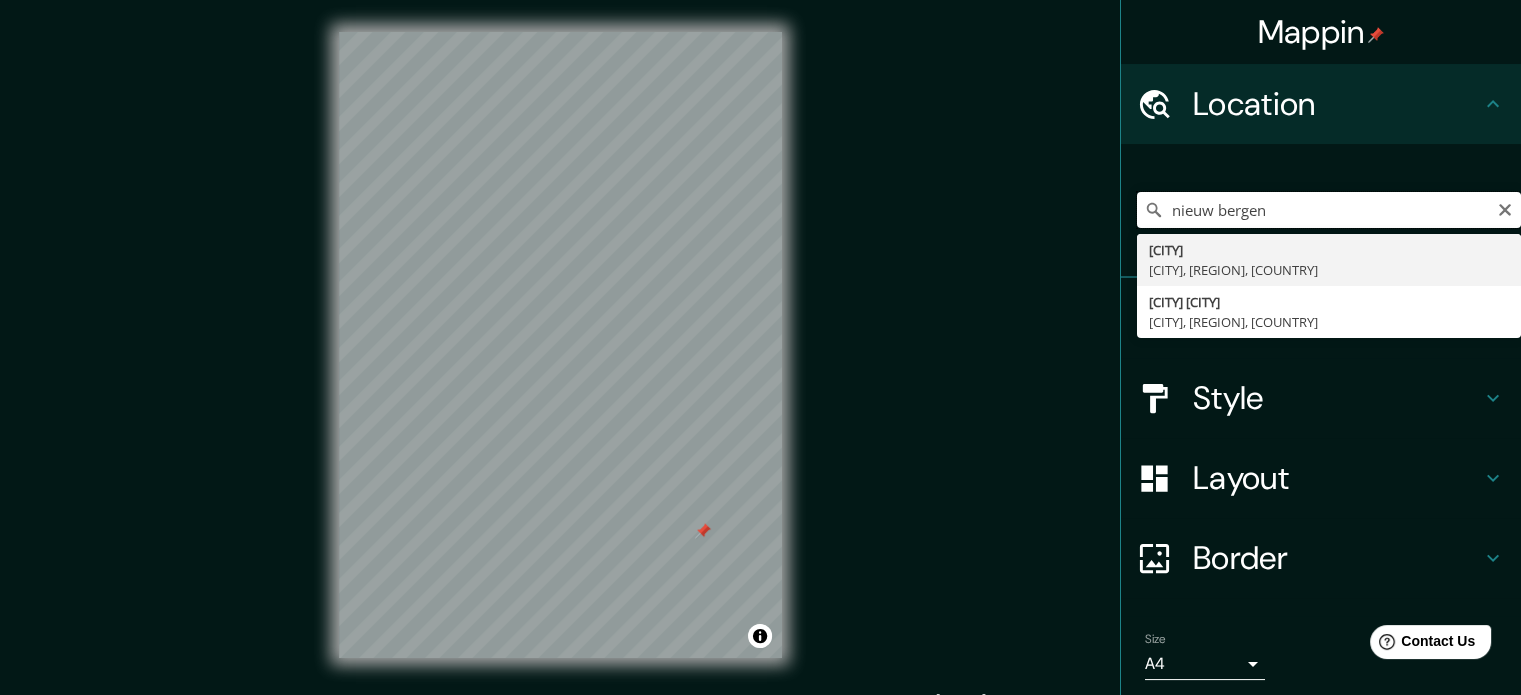 drag, startPoint x: 1280, startPoint y: 203, endPoint x: 913, endPoint y: 273, distance: 373.61612 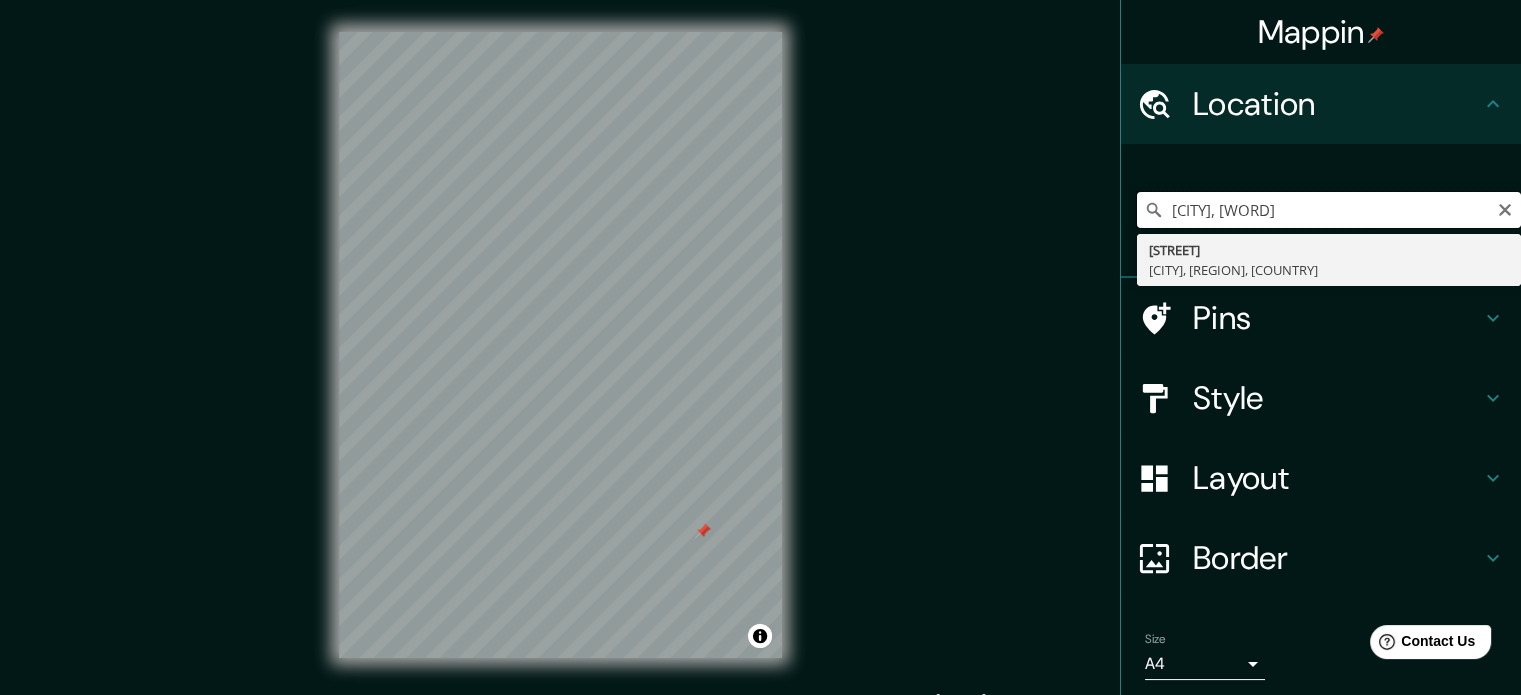 click on "[CITY], [WORD]" at bounding box center (1329, 210) 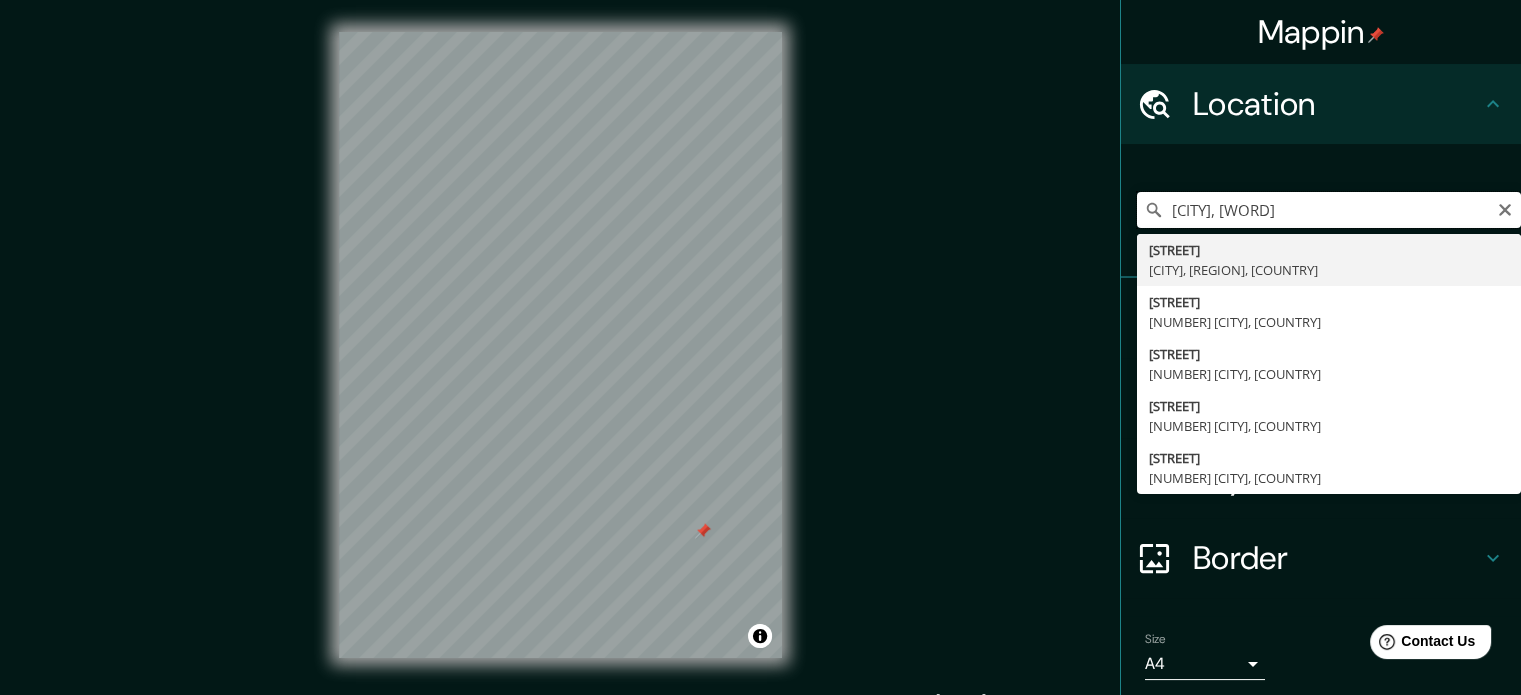 click on "[CITY], [WORD]" at bounding box center [1329, 210] 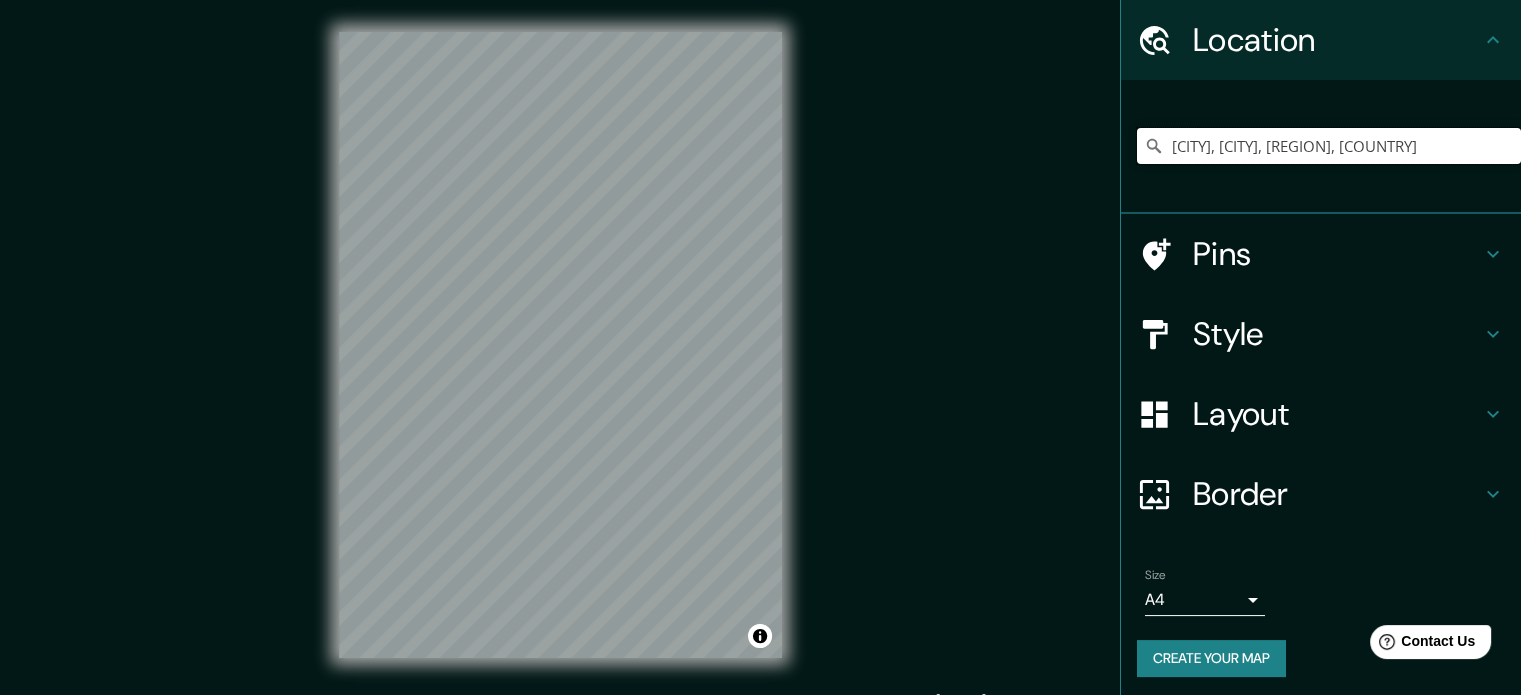 scroll, scrollTop: 68, scrollLeft: 0, axis: vertical 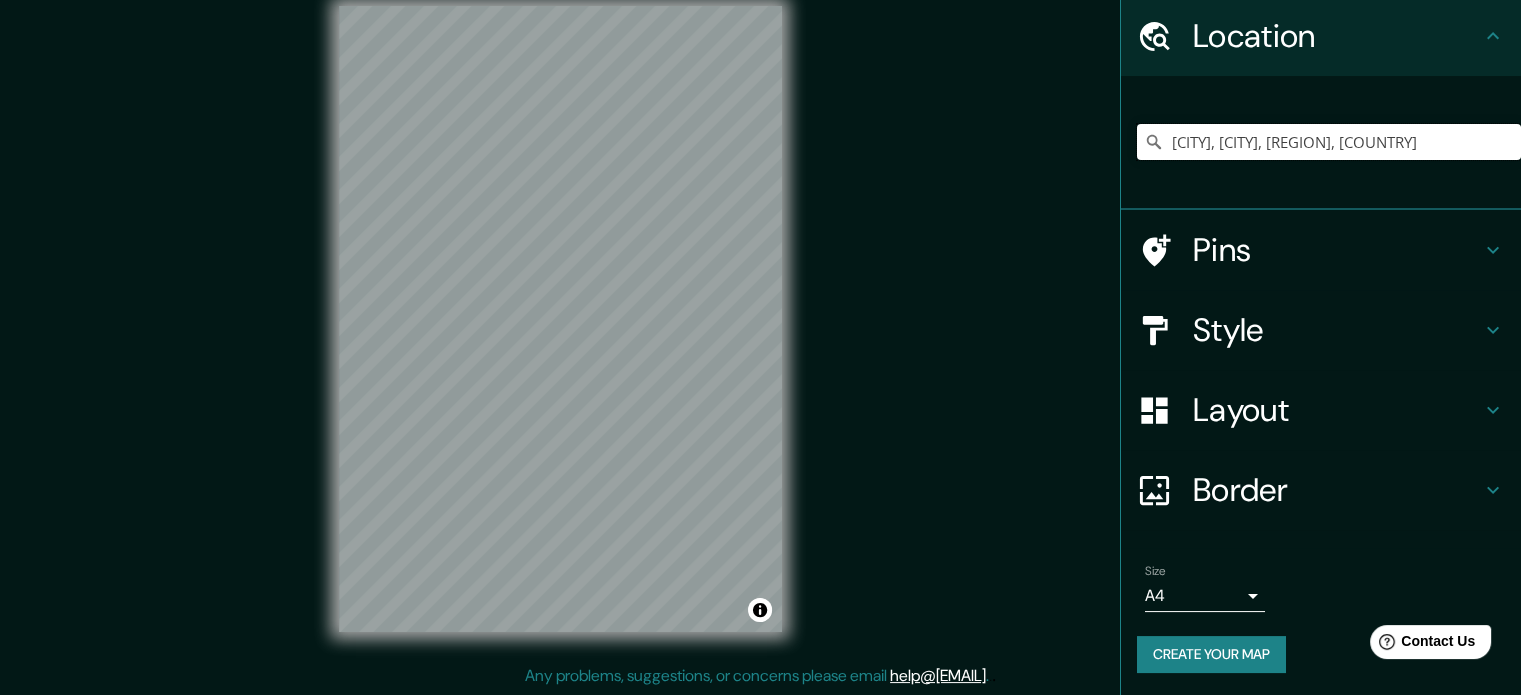 type on "[CITY], [CITY], [REGION], [COUNTRY]" 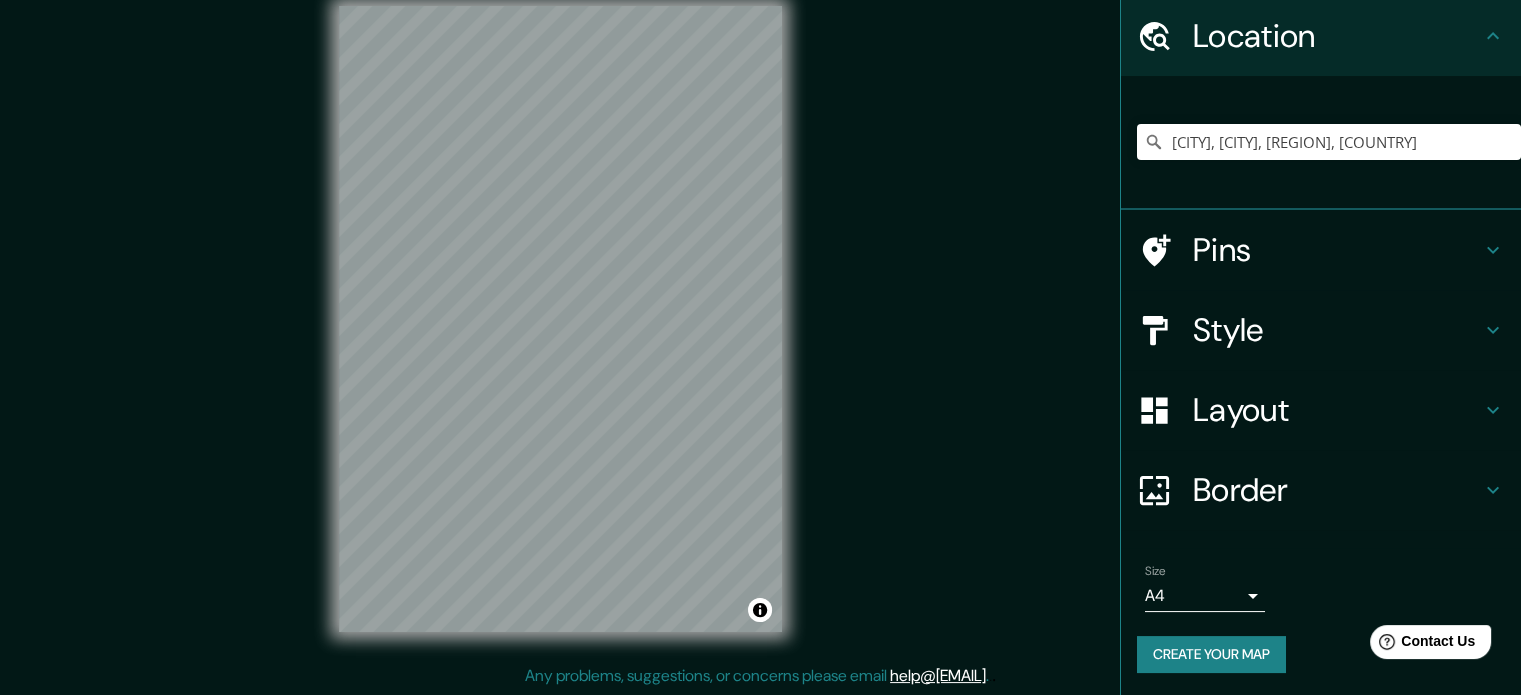 click on "Style" at bounding box center [1337, 330] 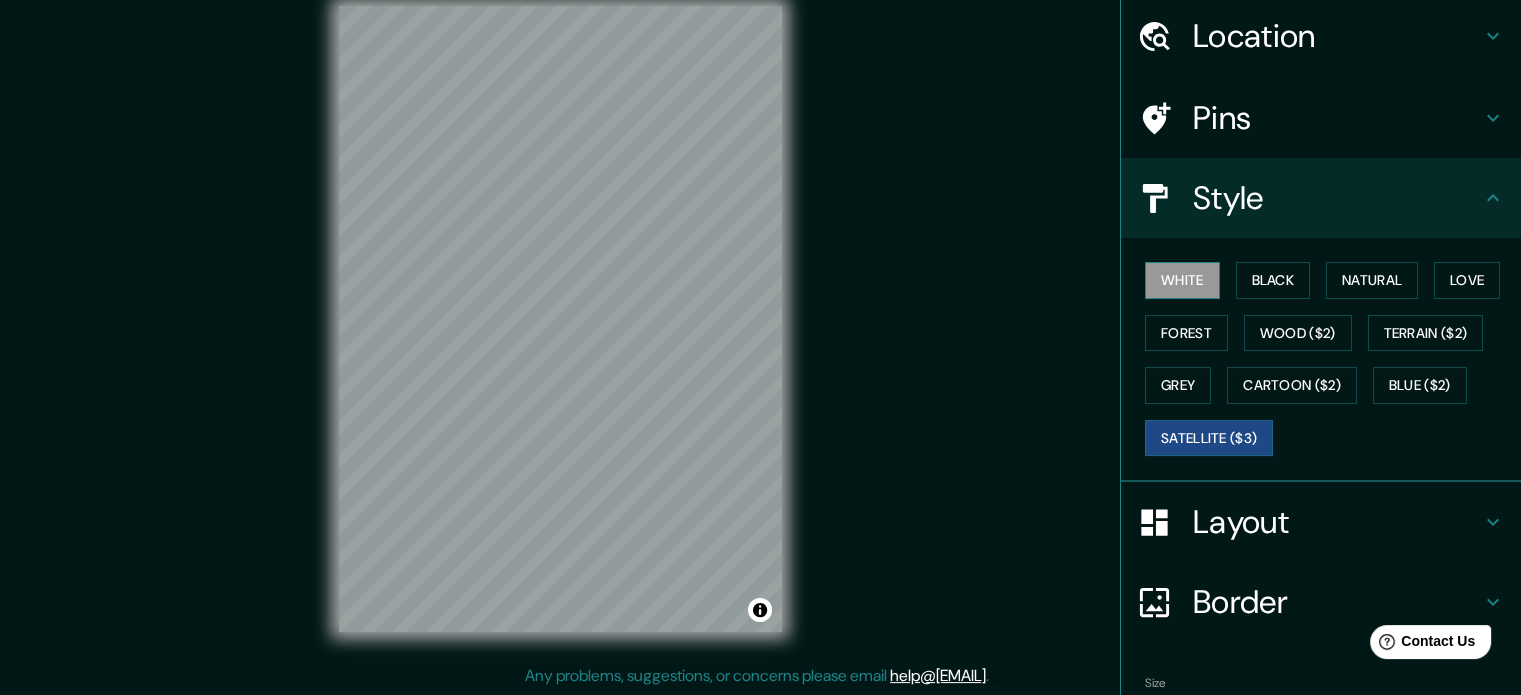 click on "White" at bounding box center [1182, 280] 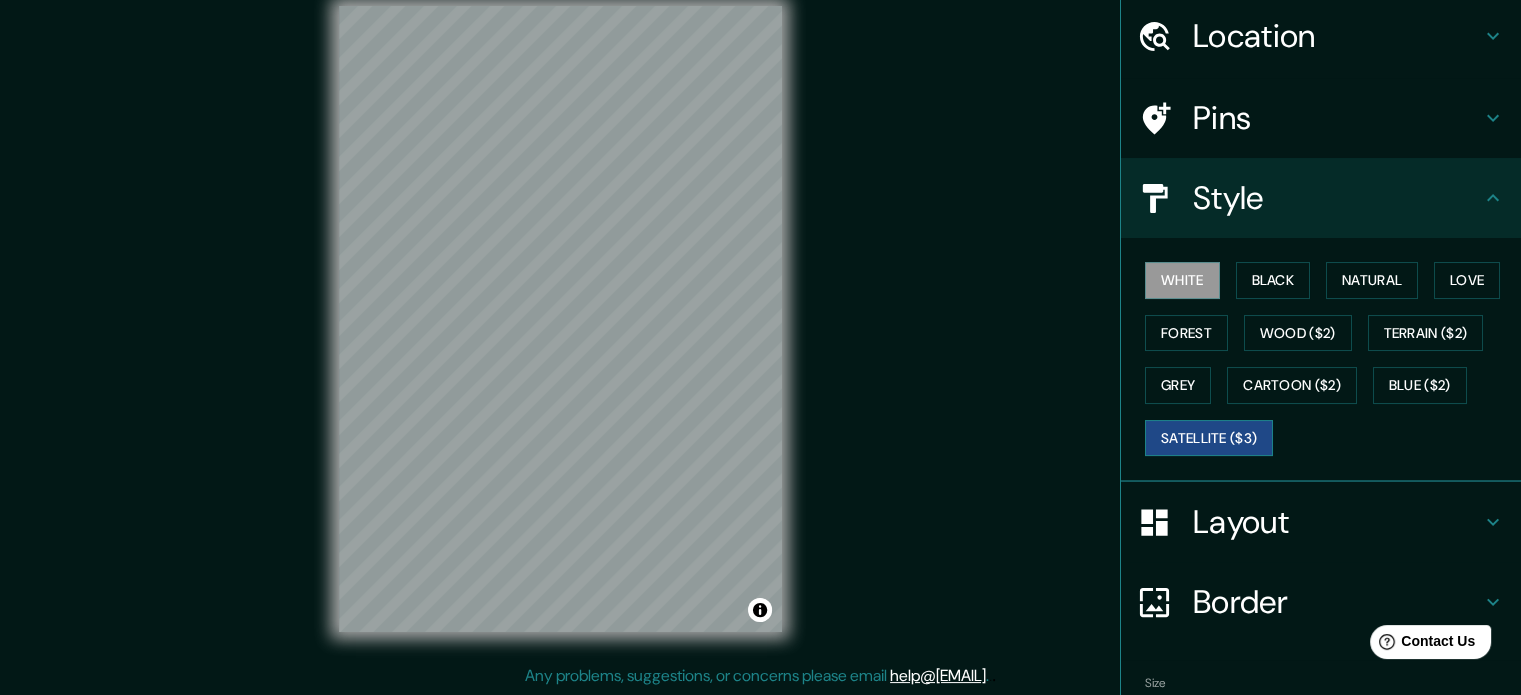 click on "Satellite ($3)" at bounding box center (1209, 438) 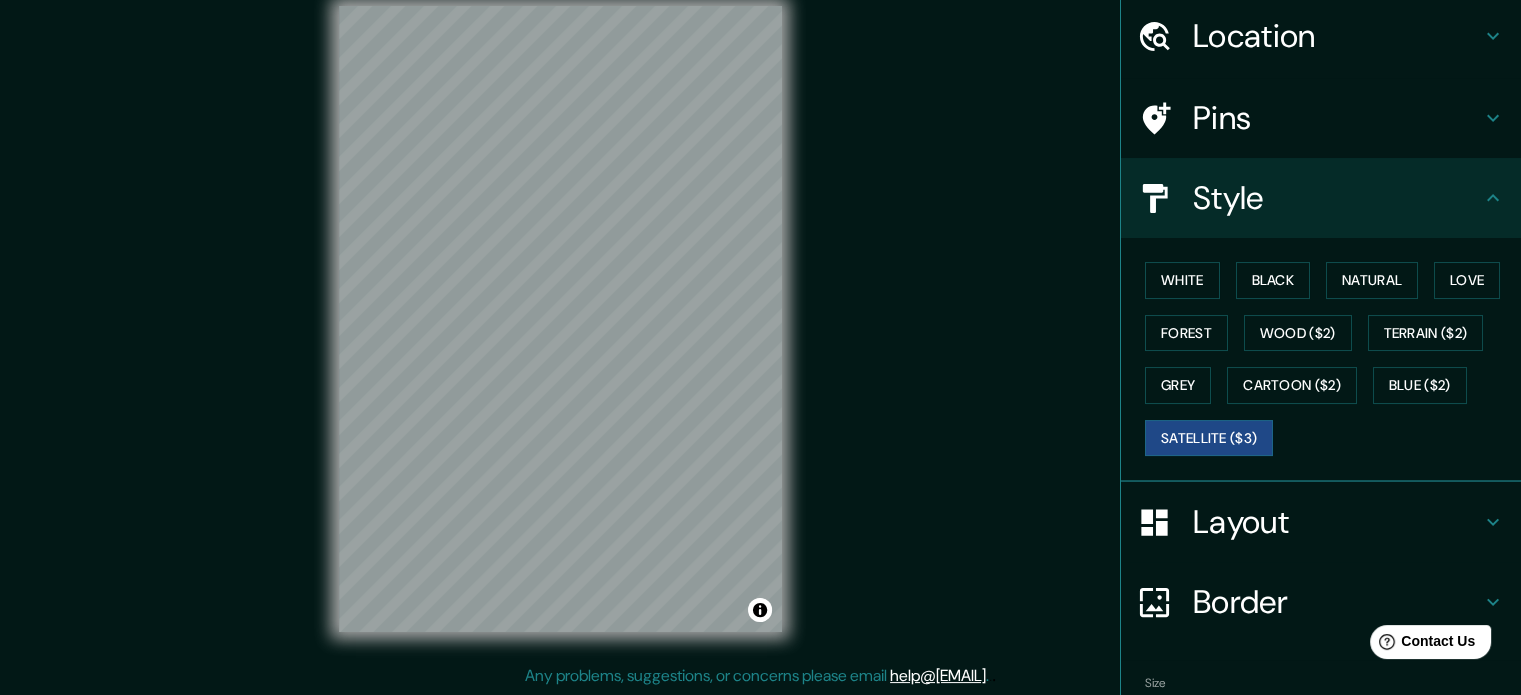 click on "Pins" at bounding box center [1337, 118] 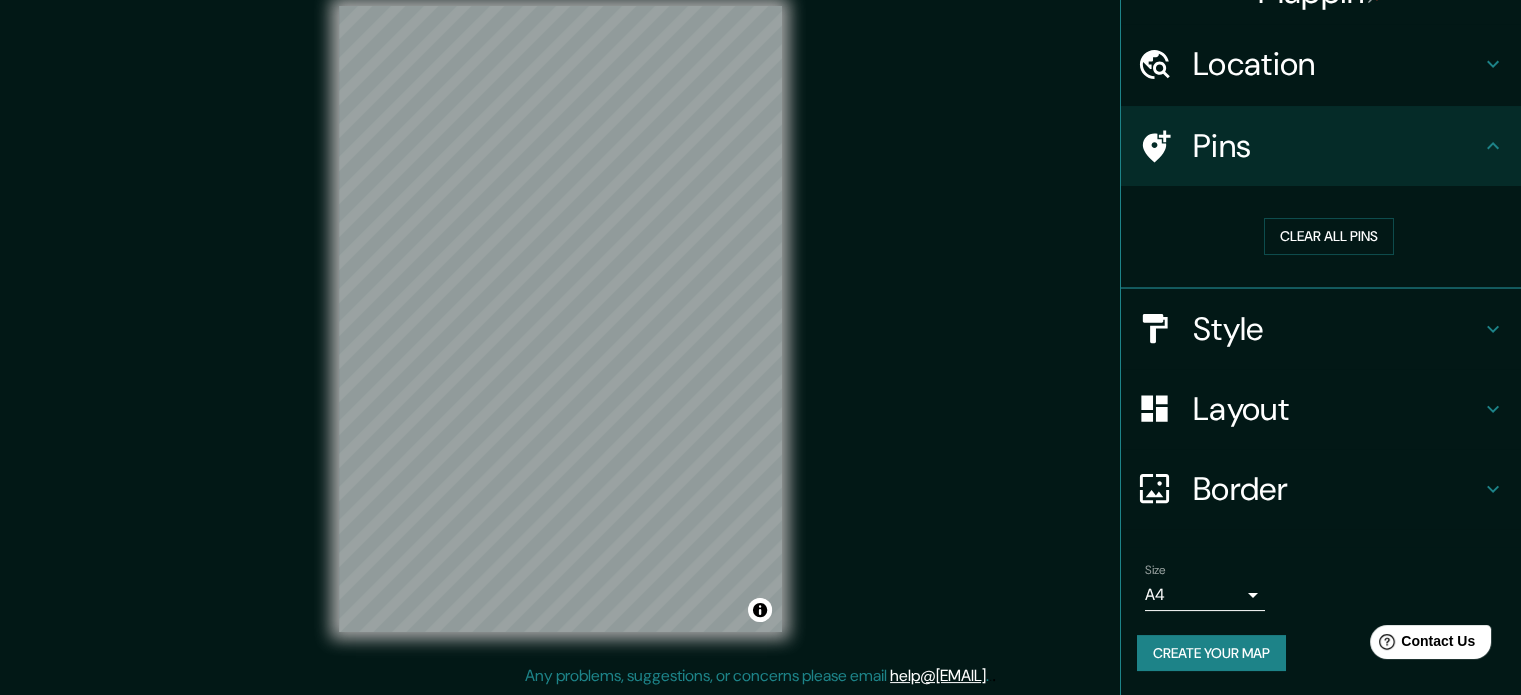 scroll, scrollTop: 38, scrollLeft: 0, axis: vertical 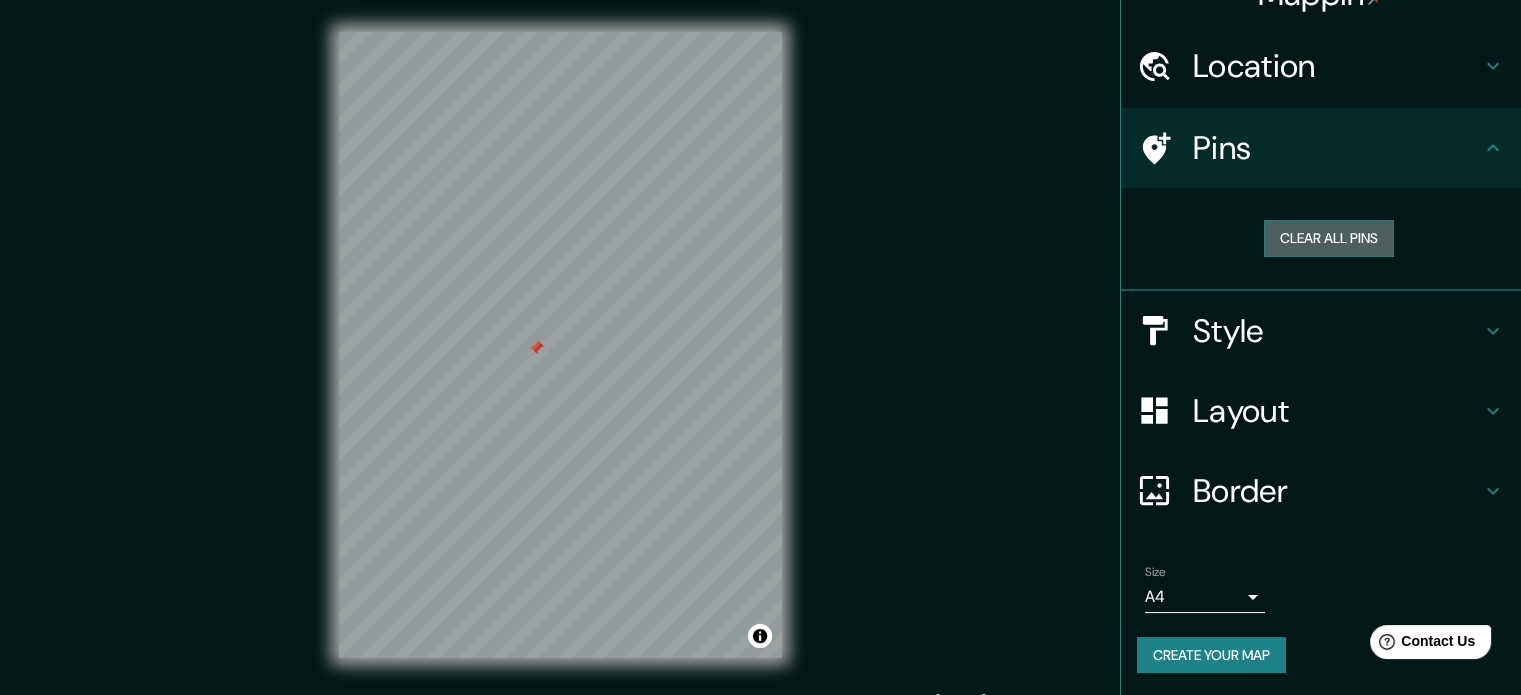 click on "Clear all pins" at bounding box center [1329, 238] 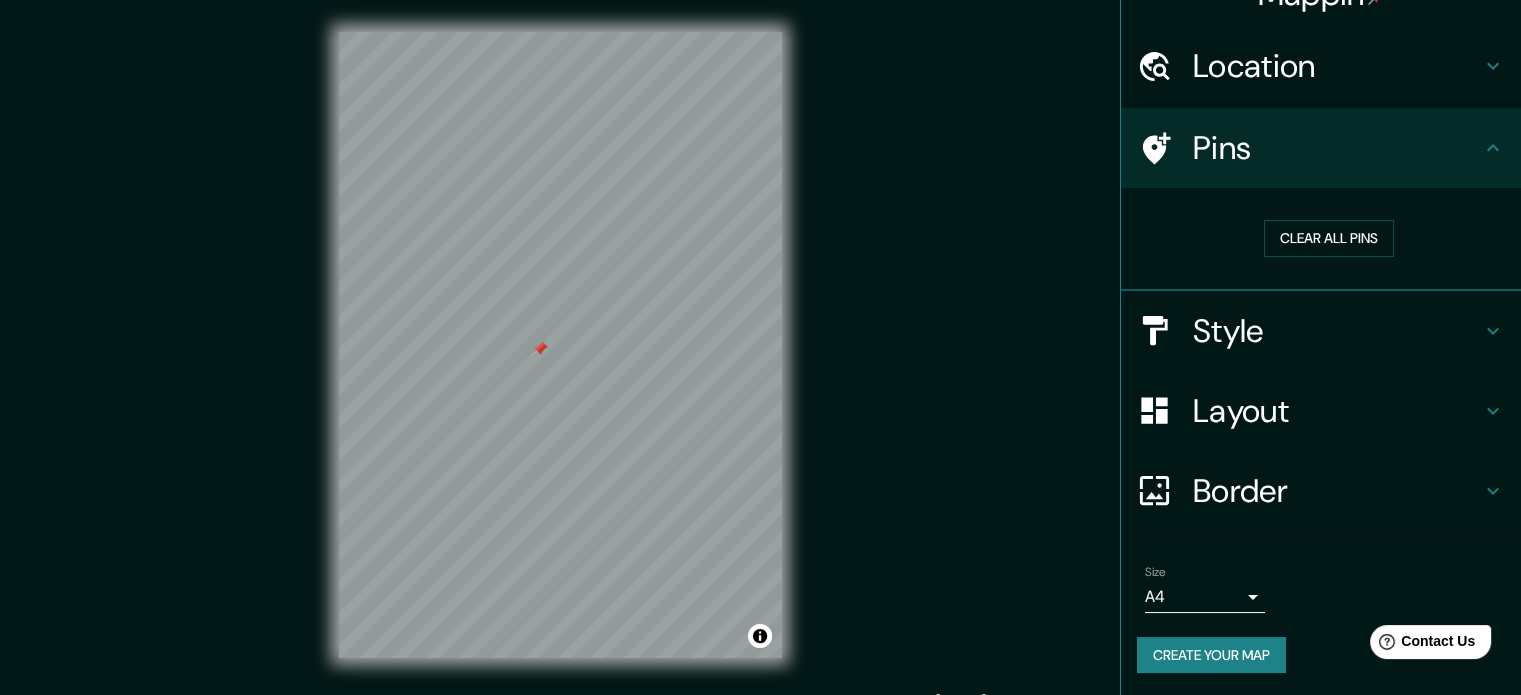 click on "Style" at bounding box center [1337, 331] 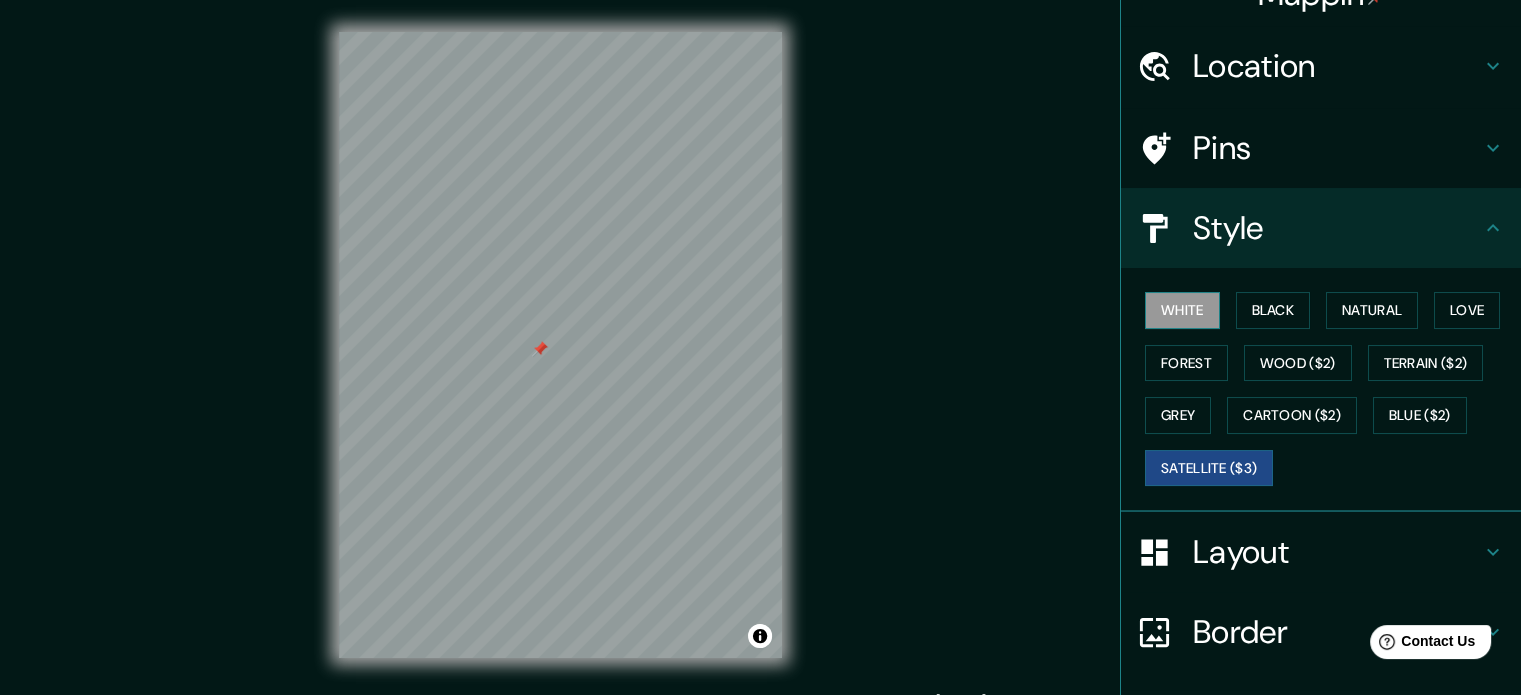 click on "White" at bounding box center [1182, 310] 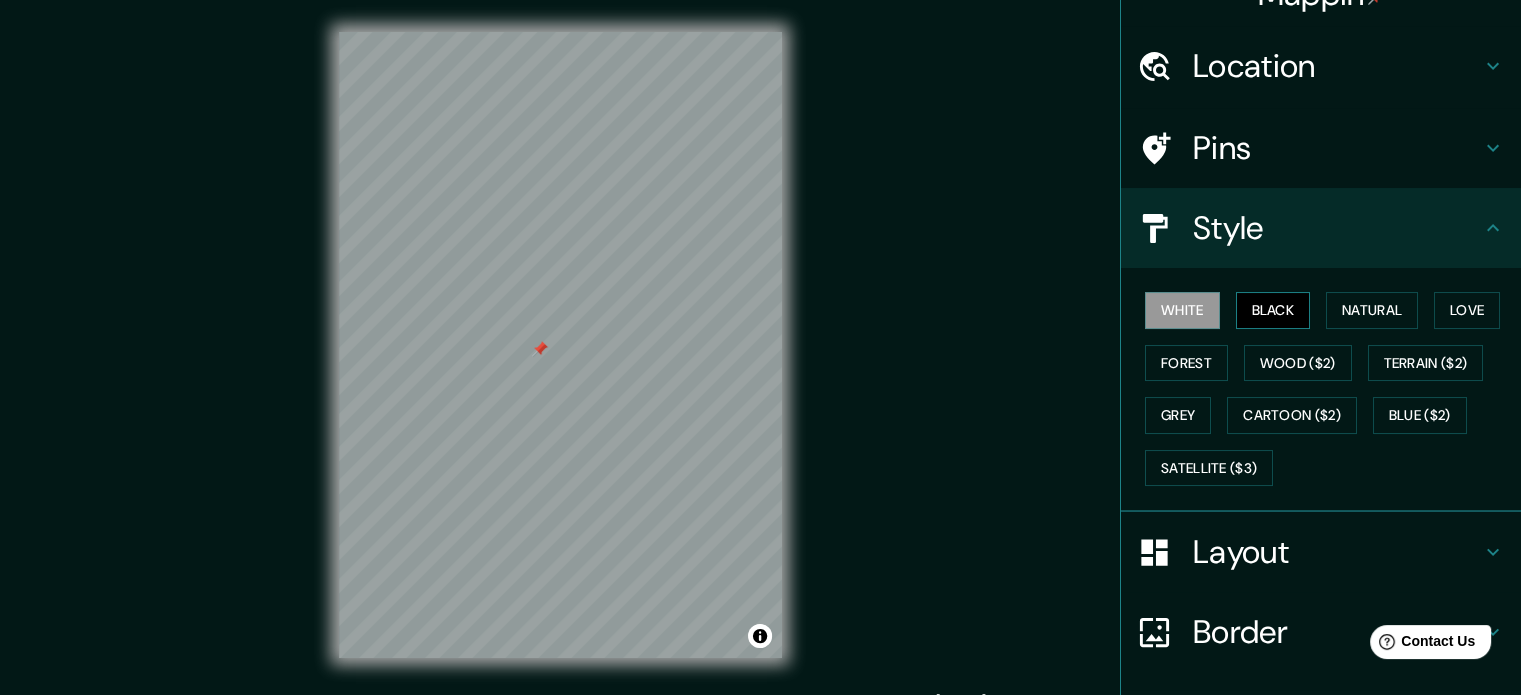 click on "Black" at bounding box center [1273, 310] 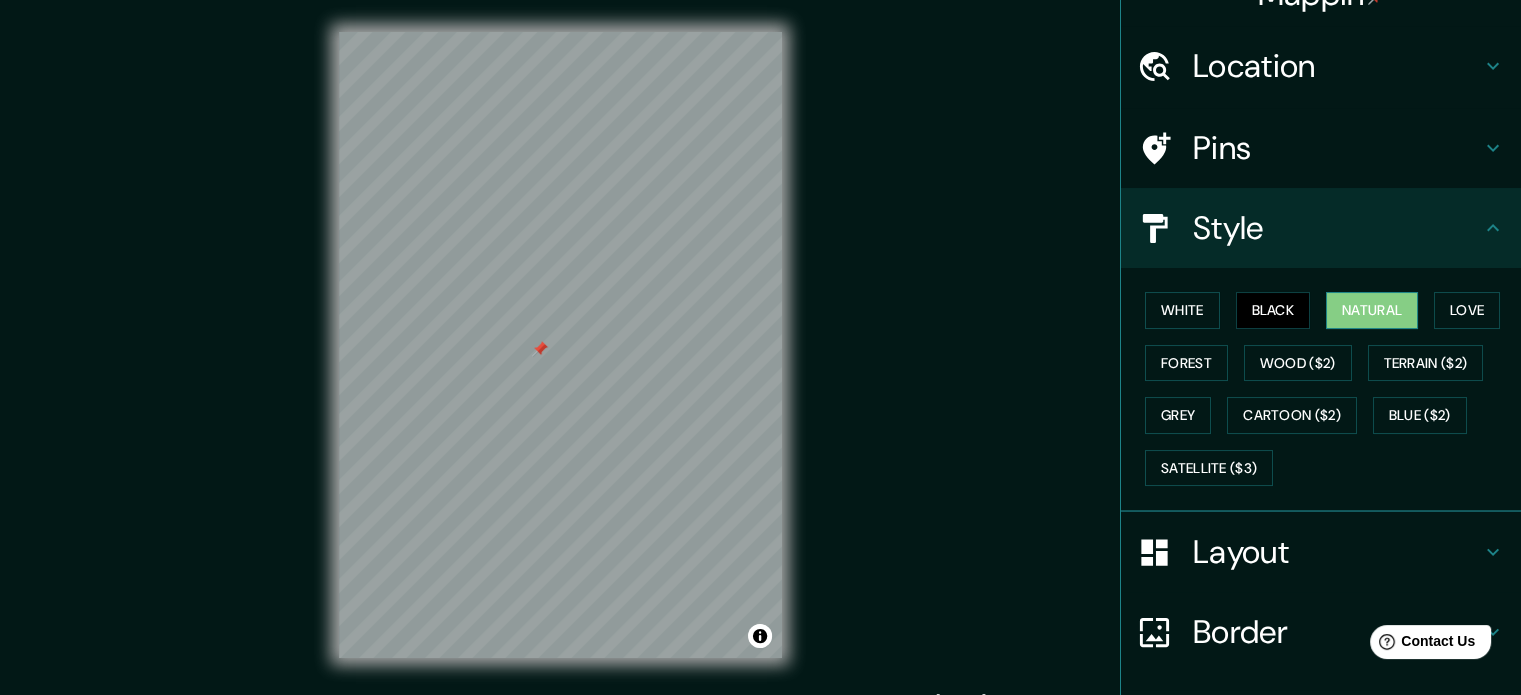 click on "Natural" at bounding box center [1372, 310] 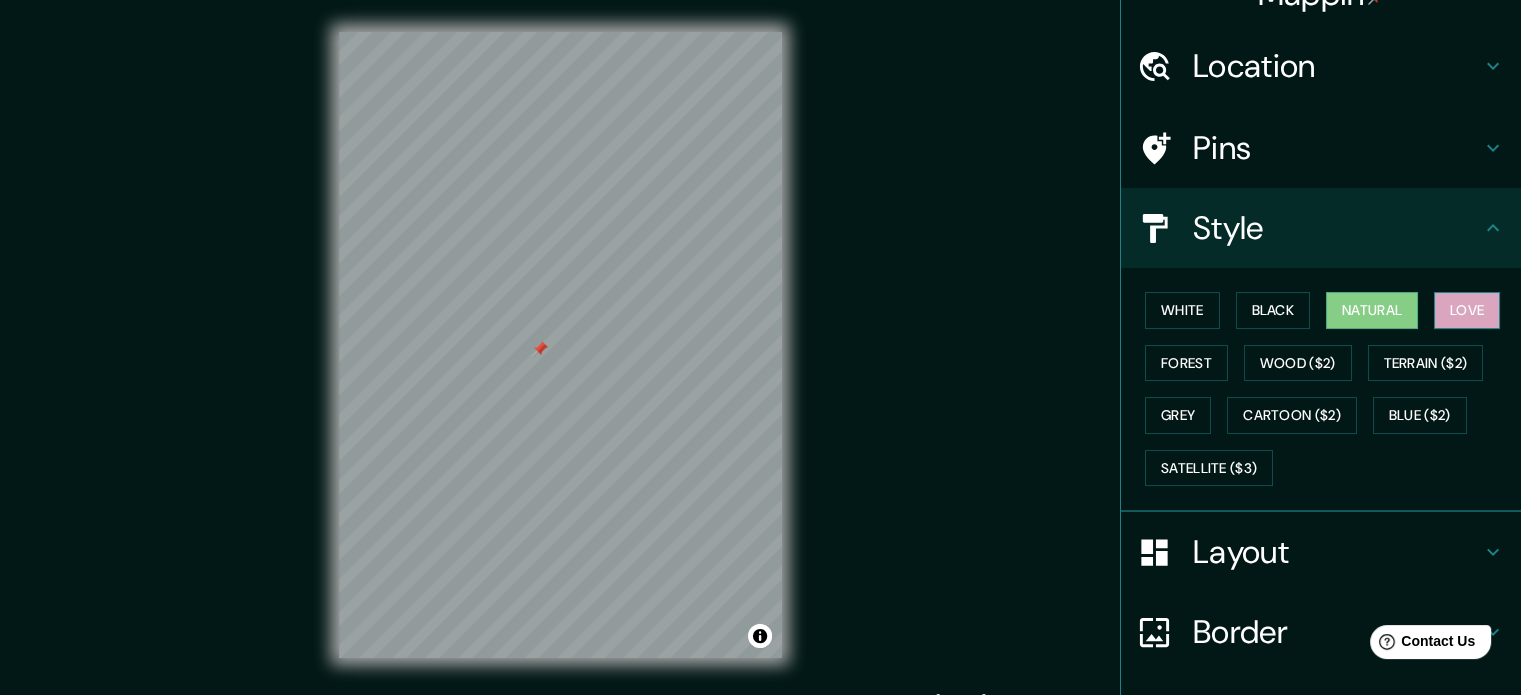 click on "Love" at bounding box center [1467, 310] 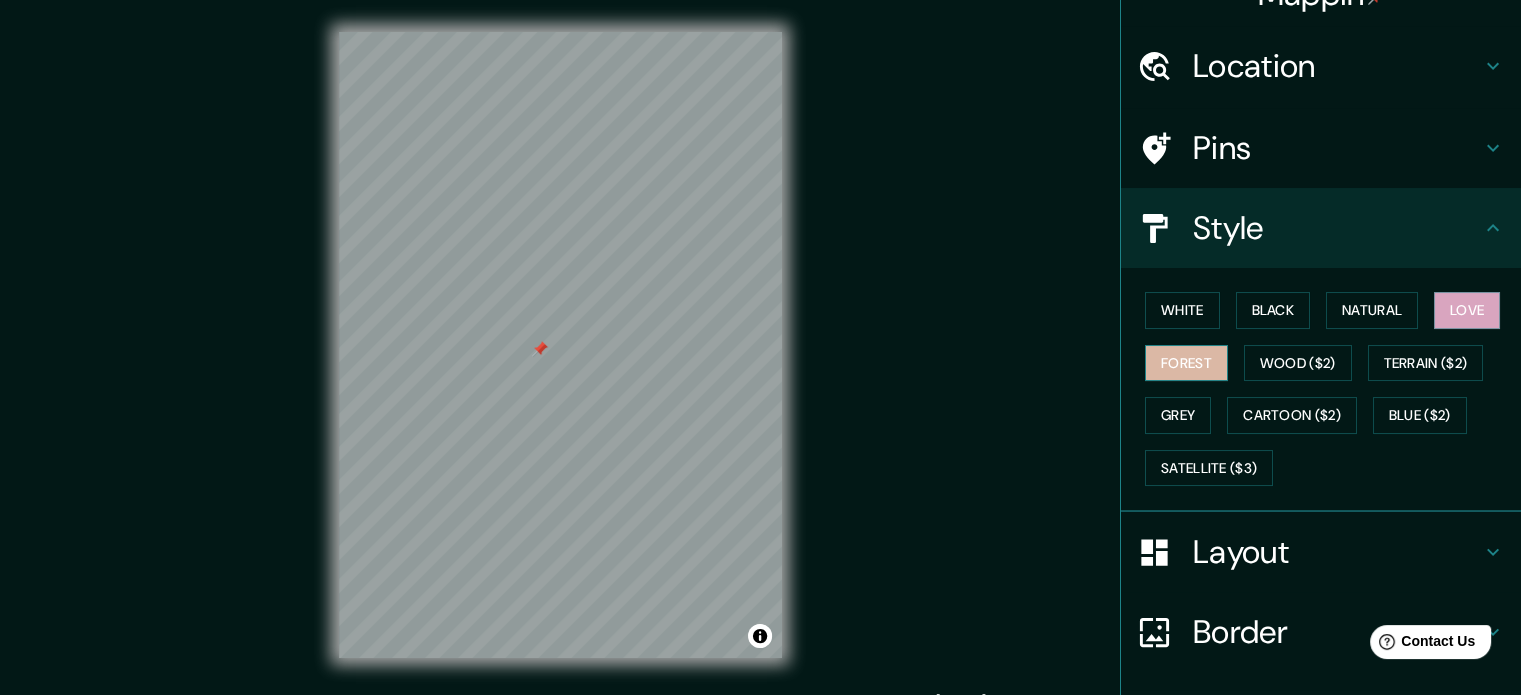 click on "Forest" at bounding box center (1186, 363) 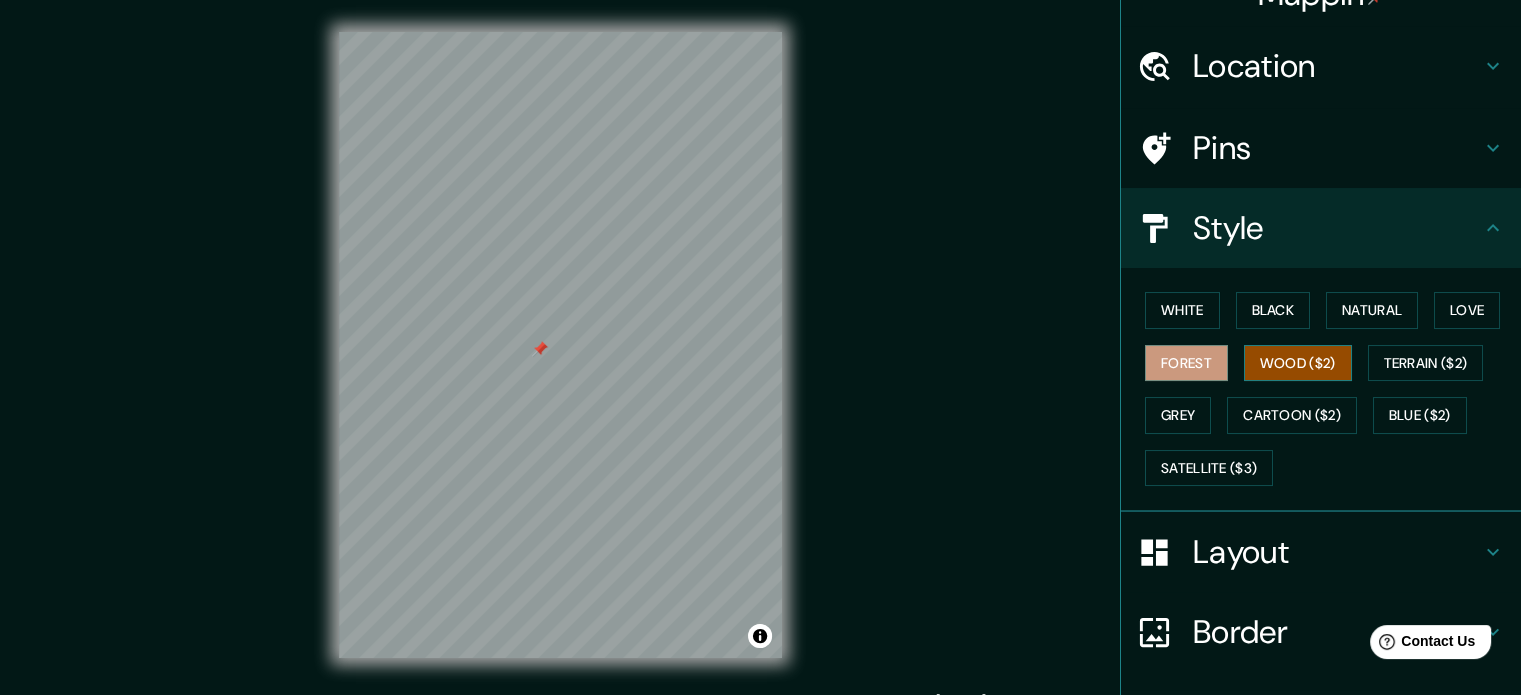 click on "Wood ($2)" at bounding box center (1298, 363) 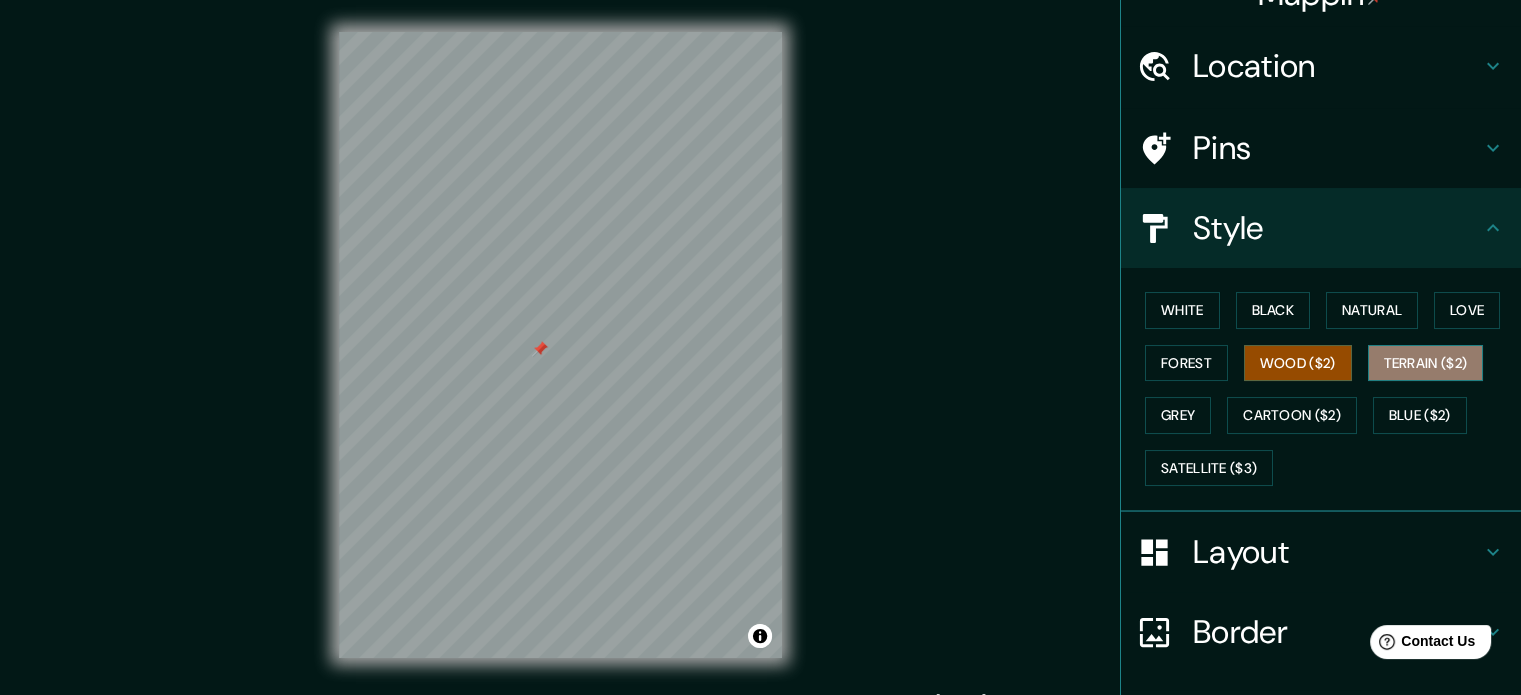 click on "Terrain ($2)" at bounding box center (1426, 363) 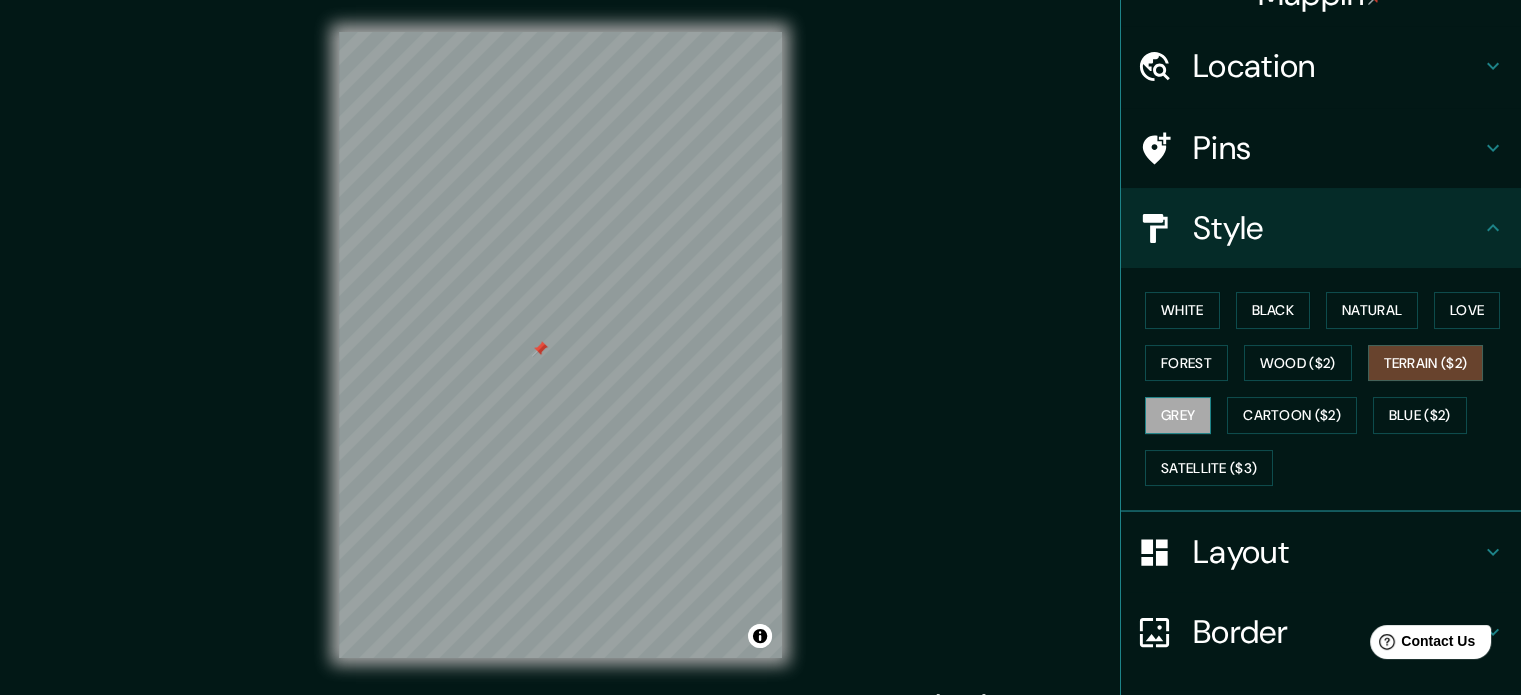 click on "Grey" at bounding box center (1178, 415) 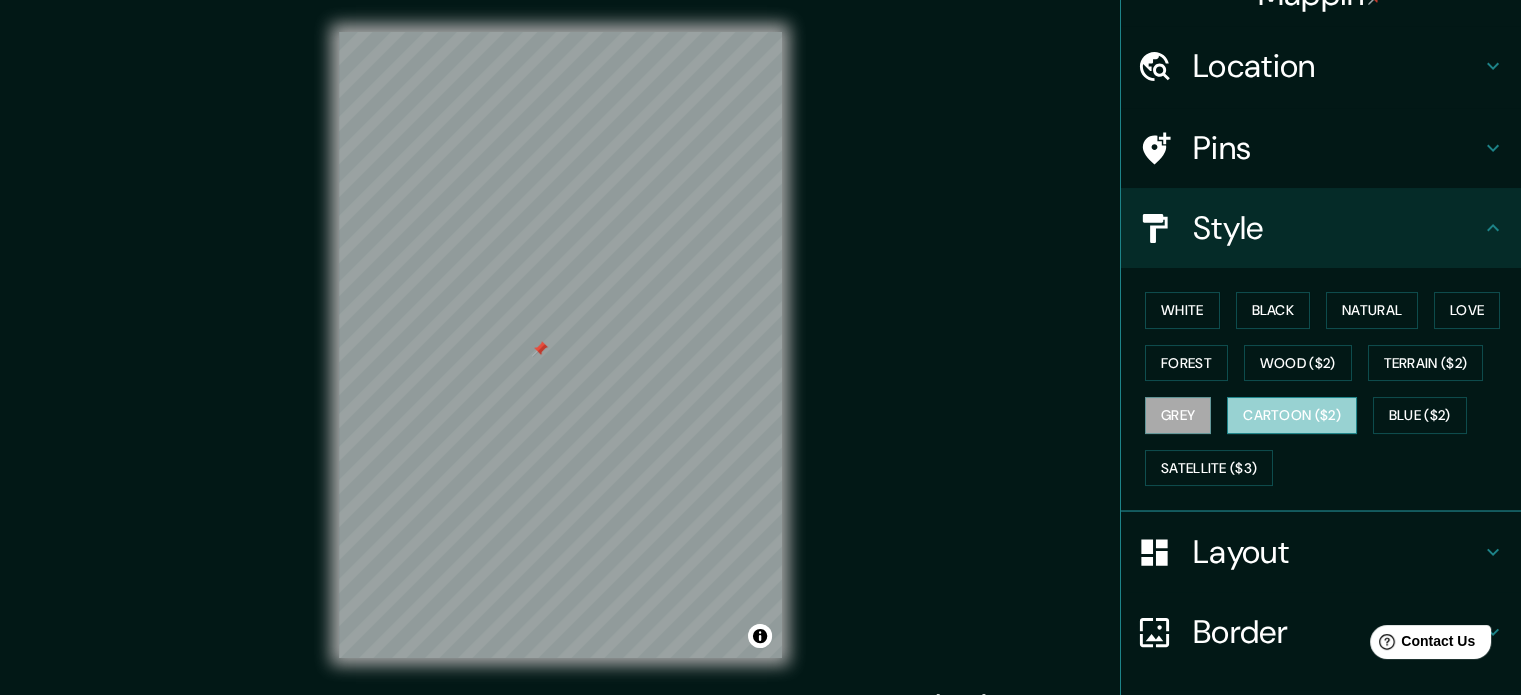 click on "Cartoon ($2)" at bounding box center [1292, 415] 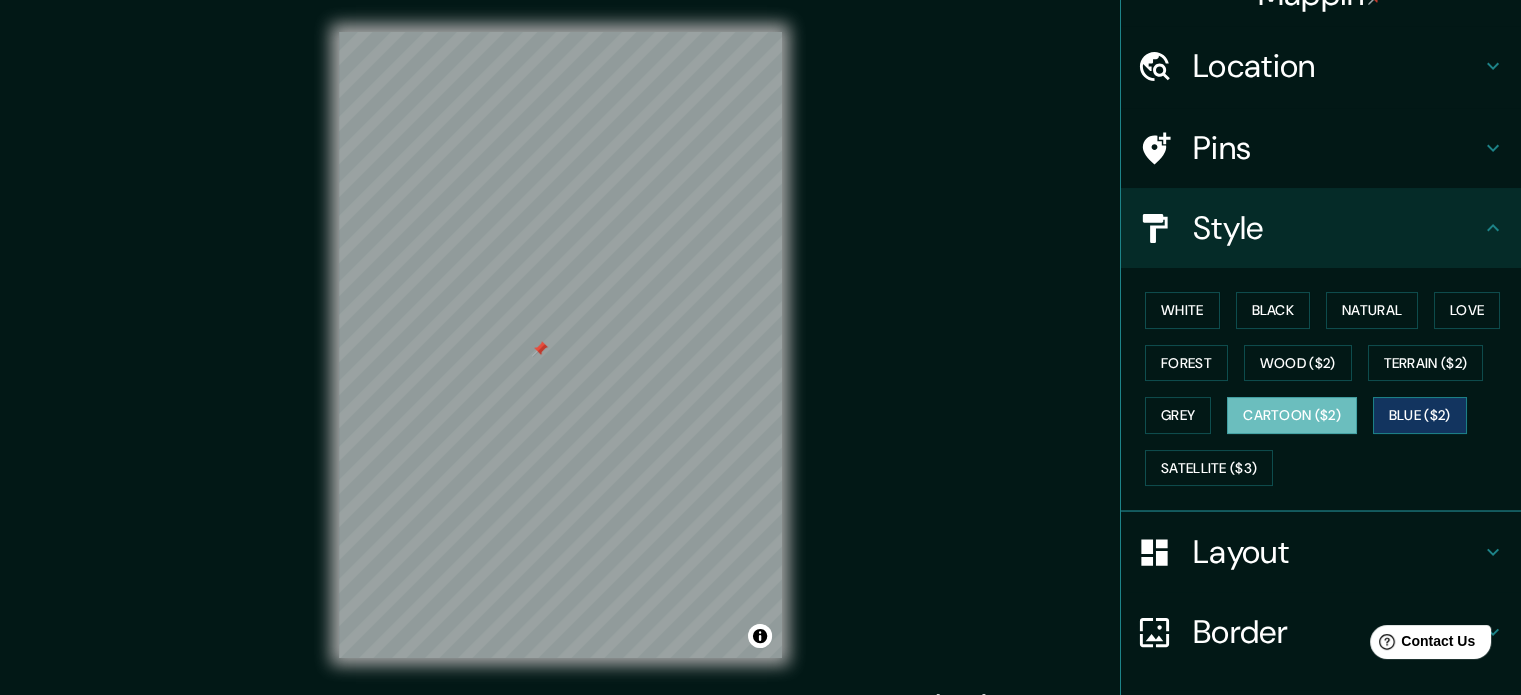 click on "Blue ($2)" at bounding box center (1420, 415) 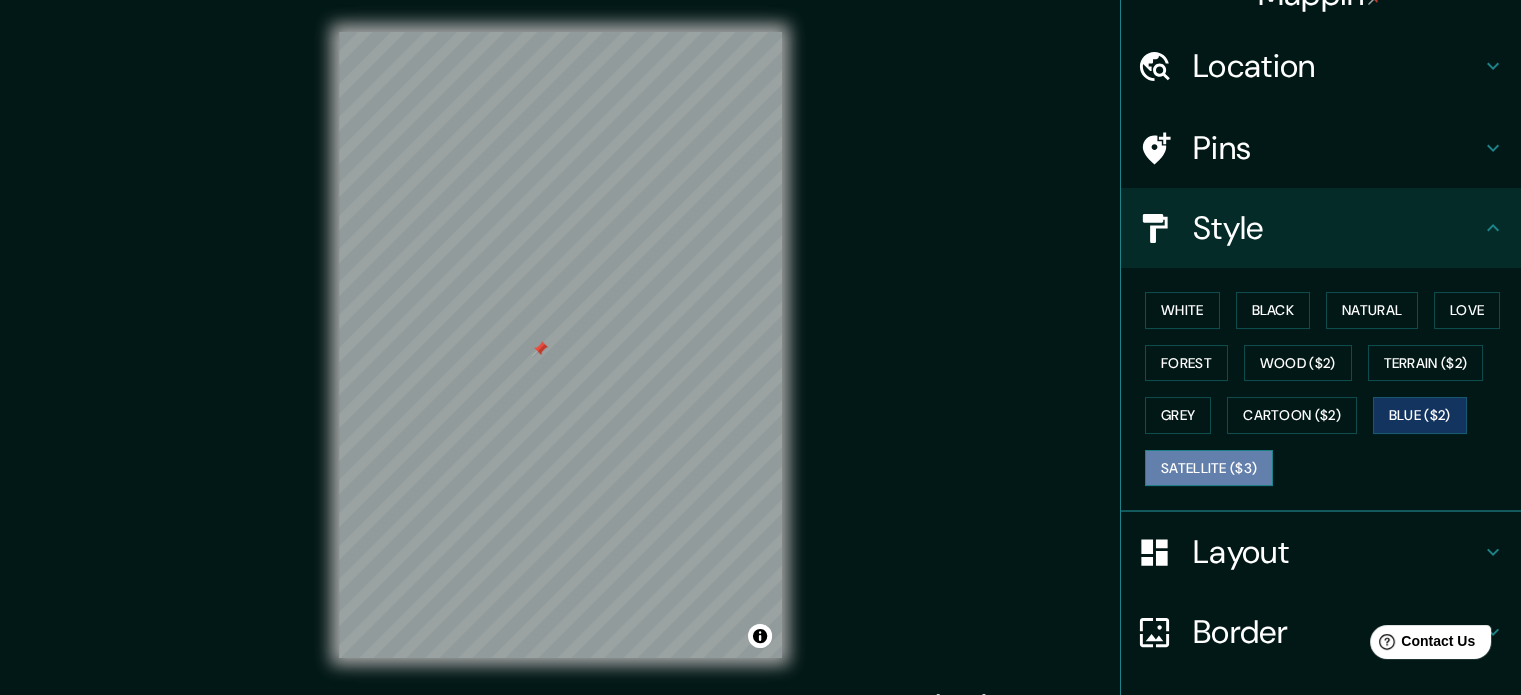 click on "Satellite ($3)" at bounding box center (1209, 468) 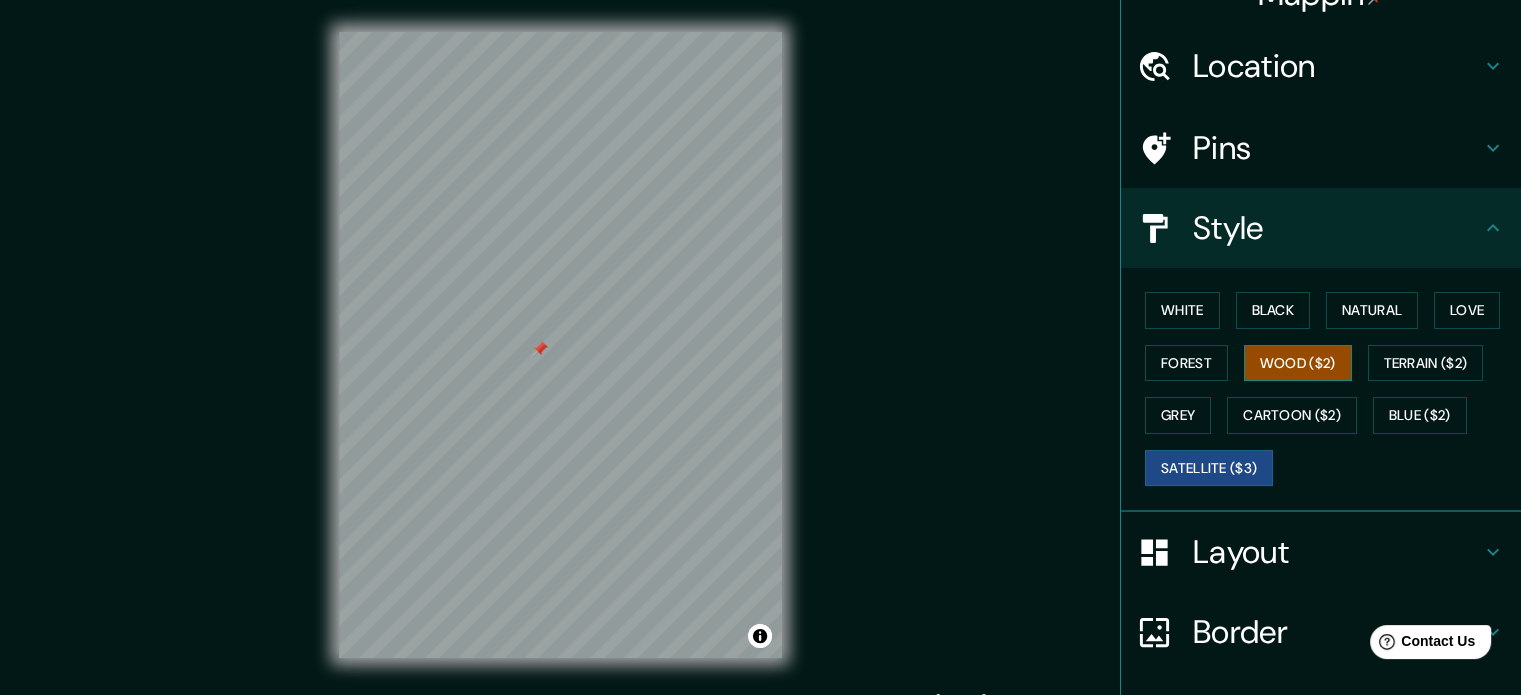 click on "Wood ($2)" at bounding box center (1298, 363) 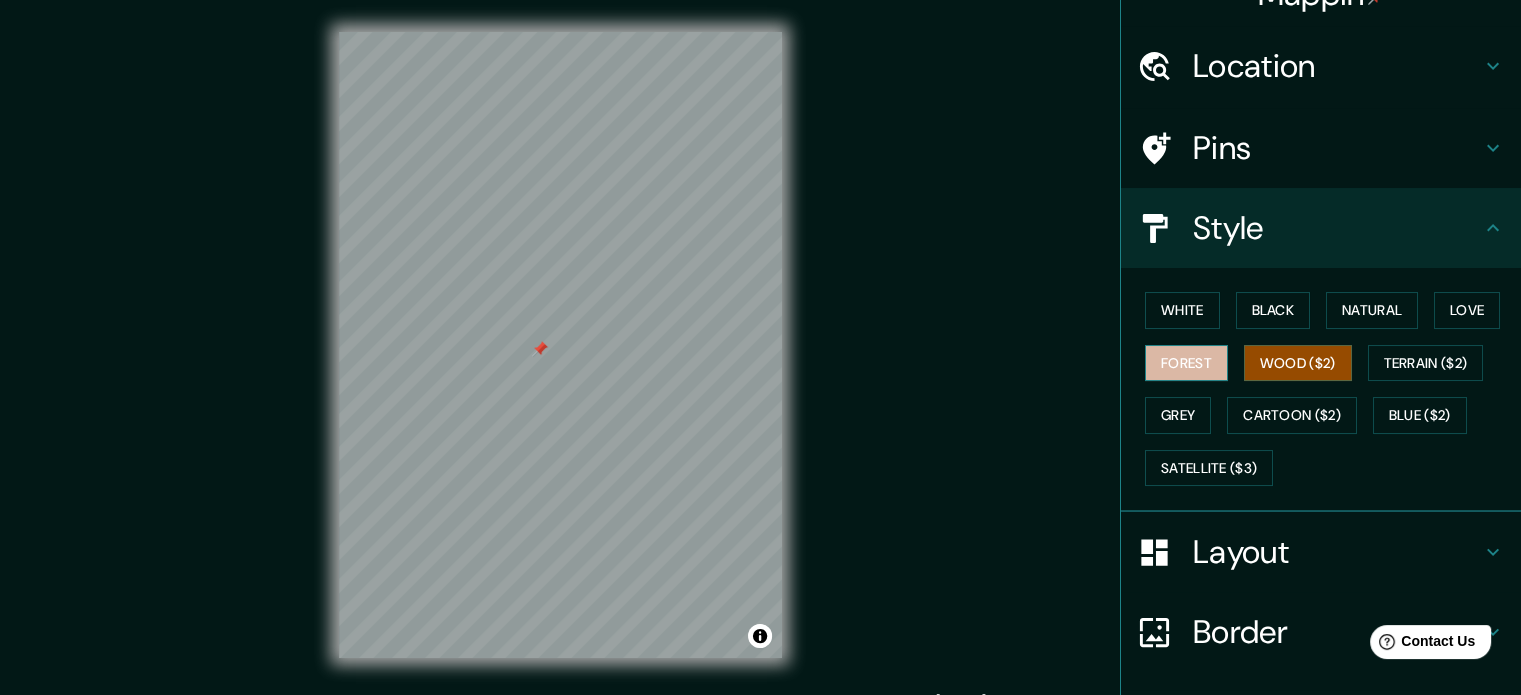 click on "Forest" at bounding box center [1186, 363] 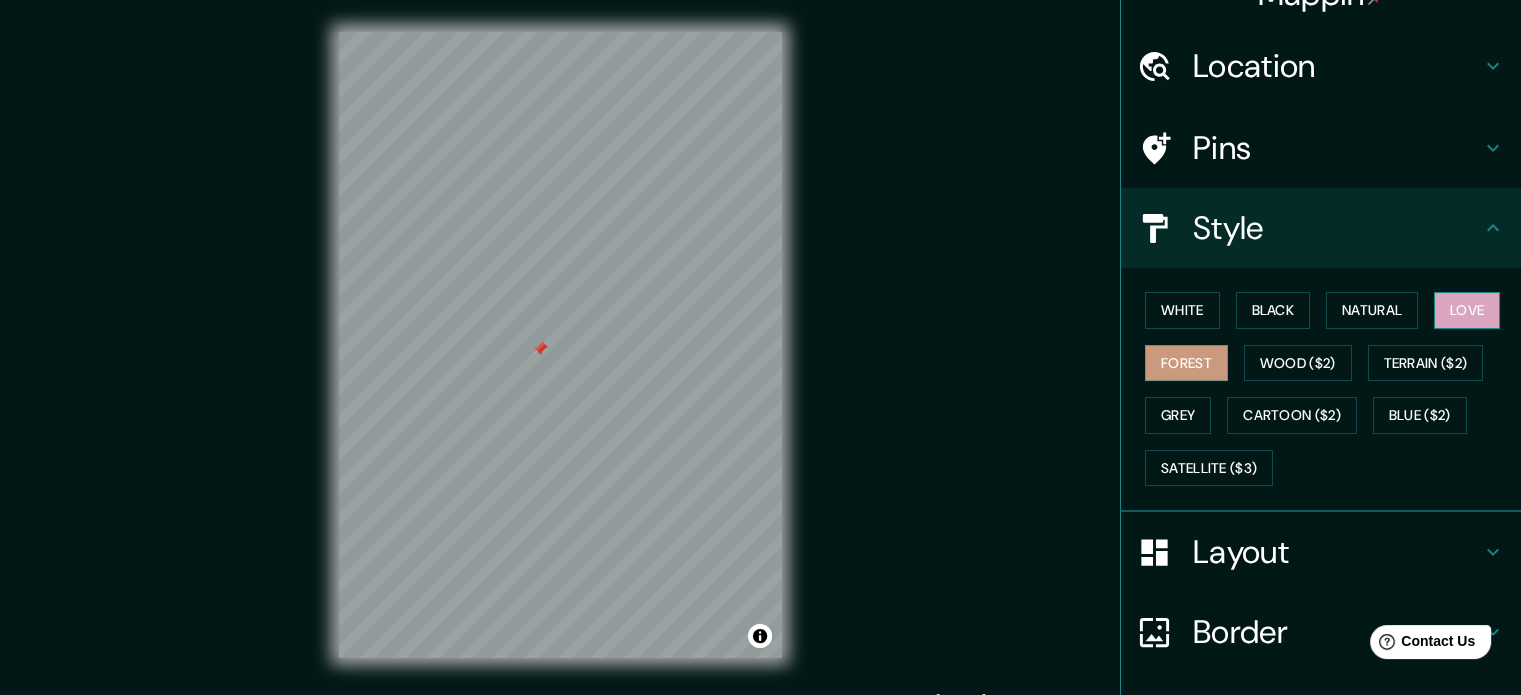 click on "Love" at bounding box center [1467, 310] 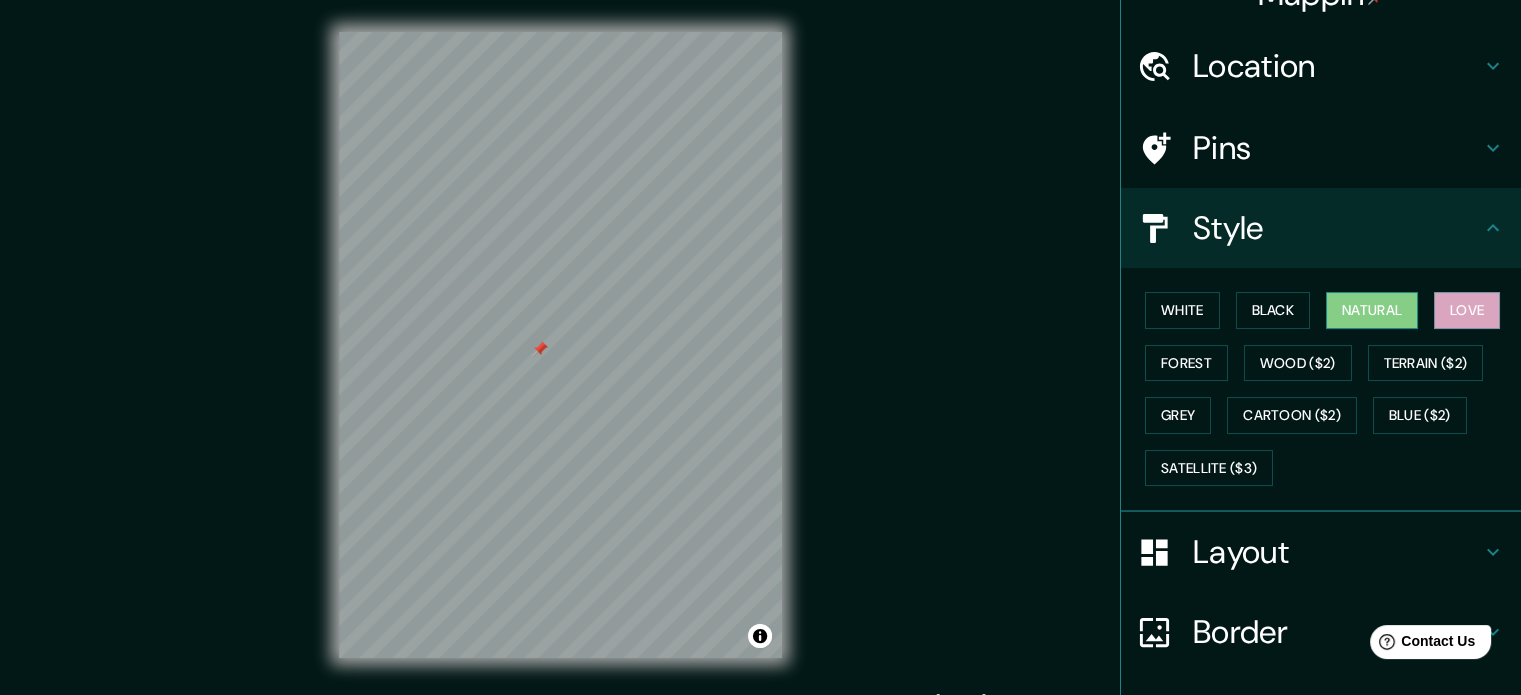 click on "Natural" at bounding box center (1372, 310) 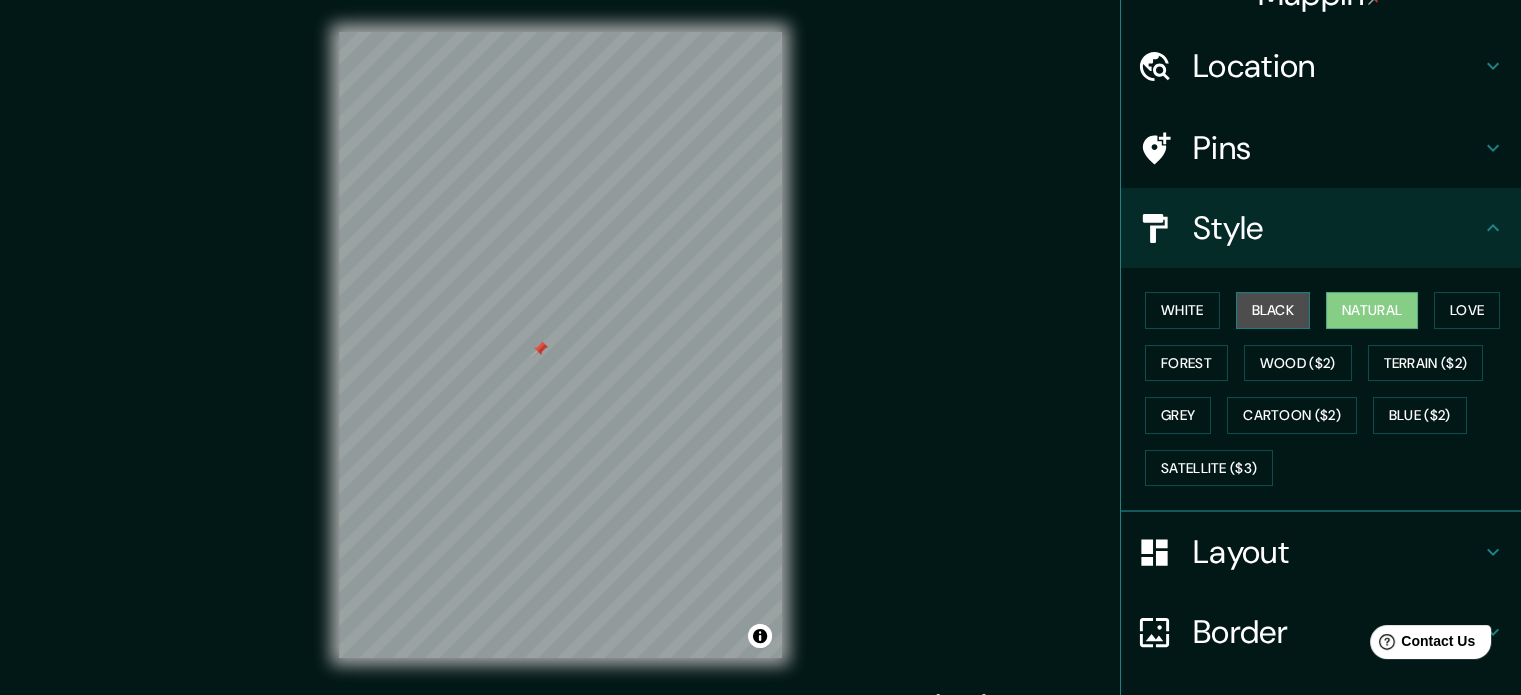click on "Black" at bounding box center [1273, 310] 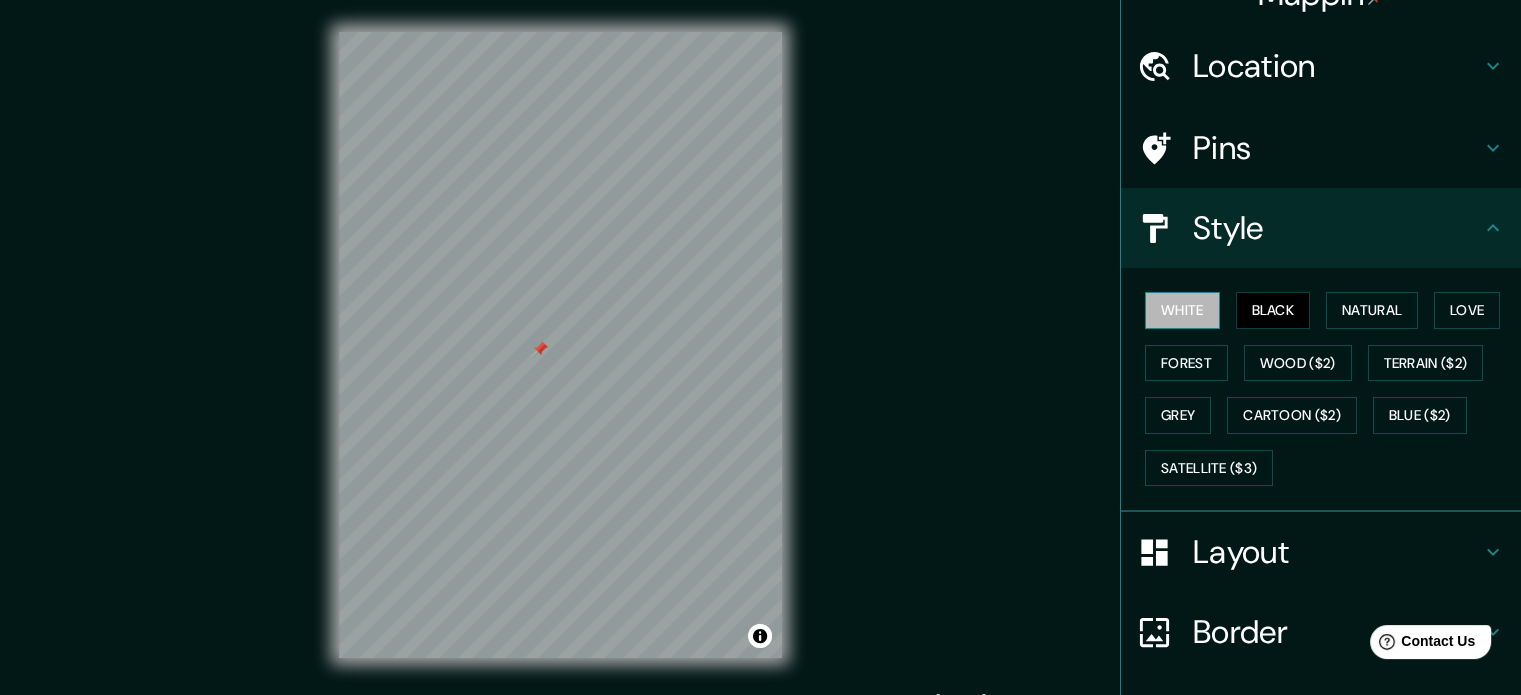 click on "White" at bounding box center (1182, 310) 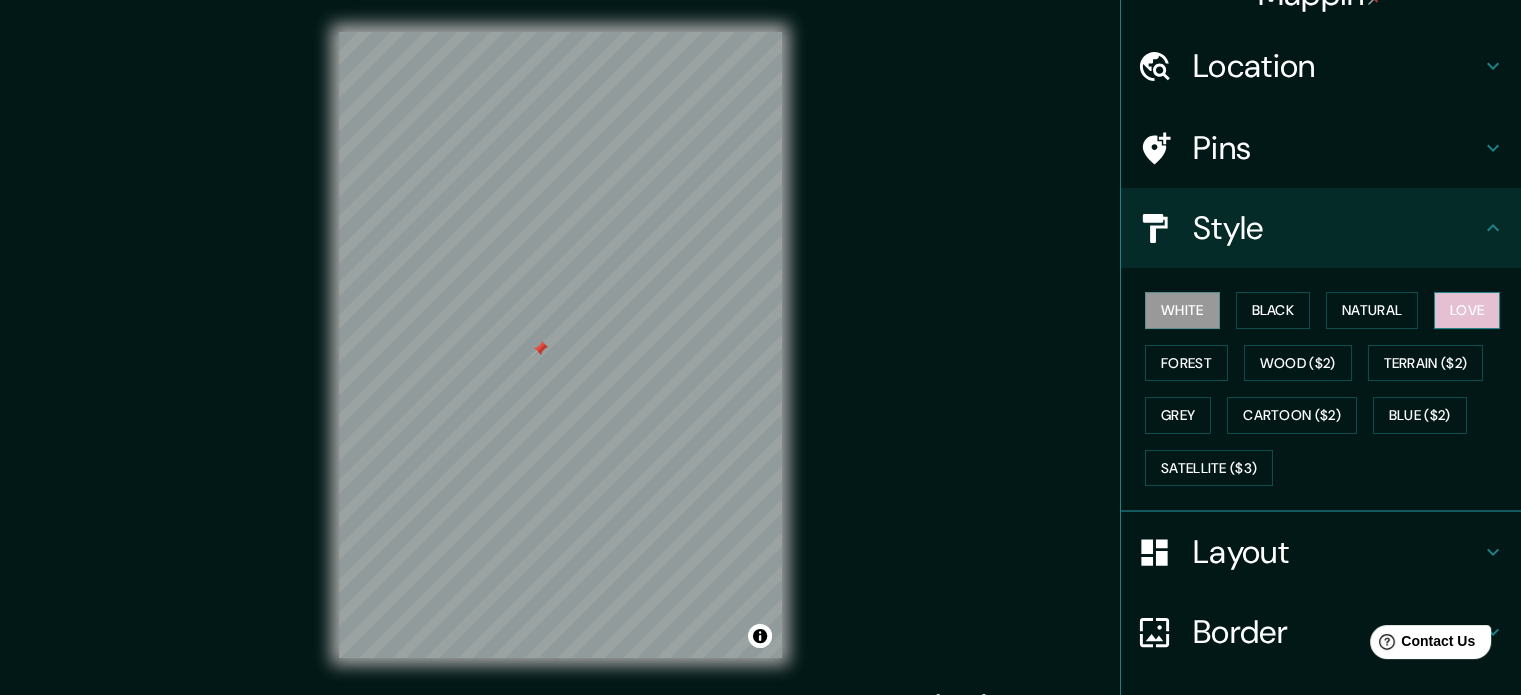 click on "Love" at bounding box center [1467, 310] 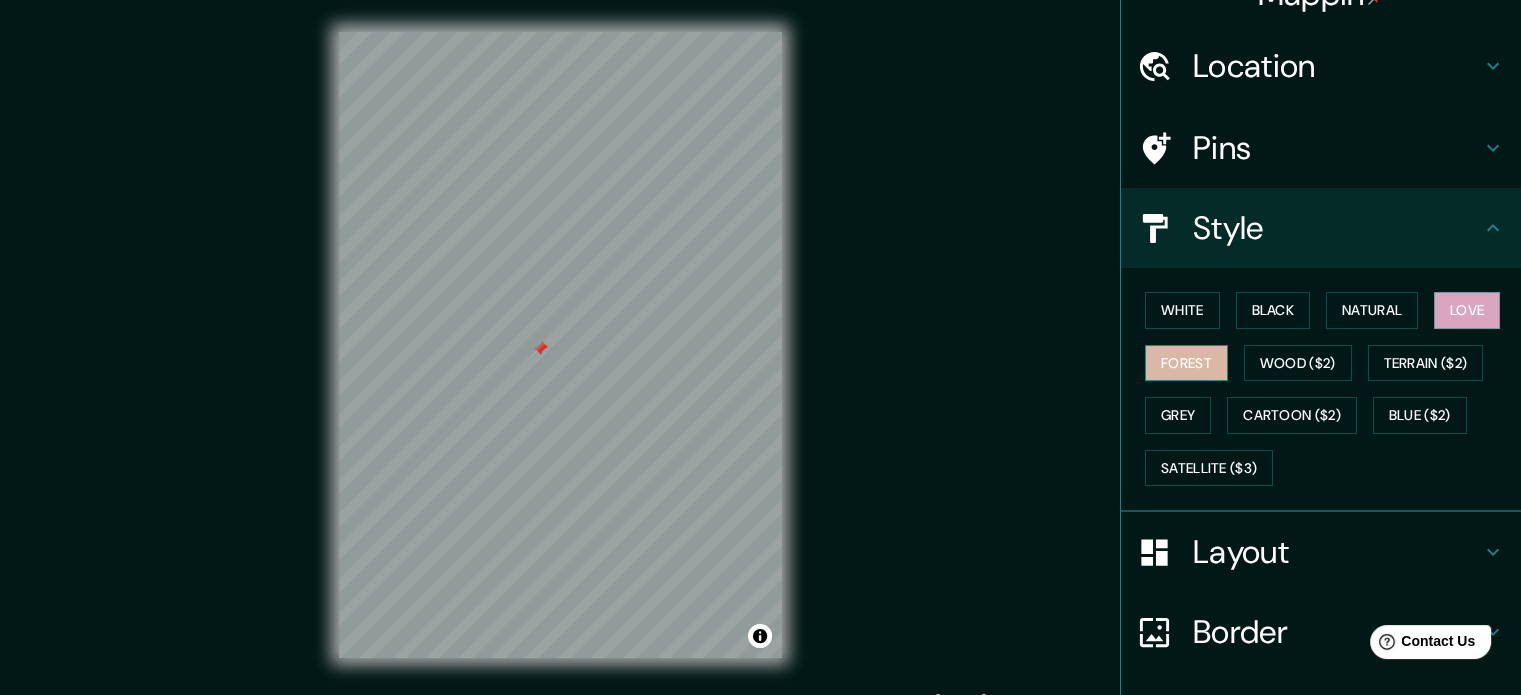 click on "Forest" at bounding box center (1186, 363) 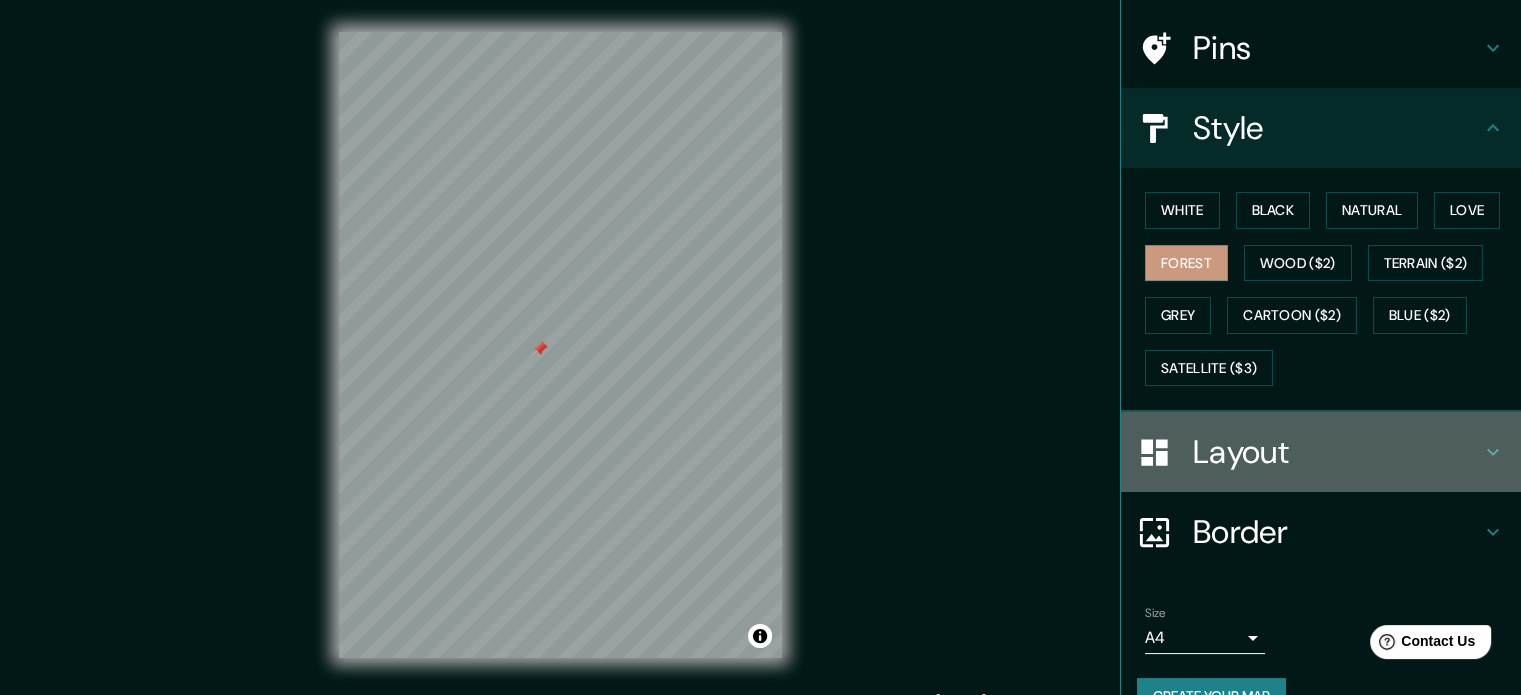 click on "Layout" at bounding box center (1337, 452) 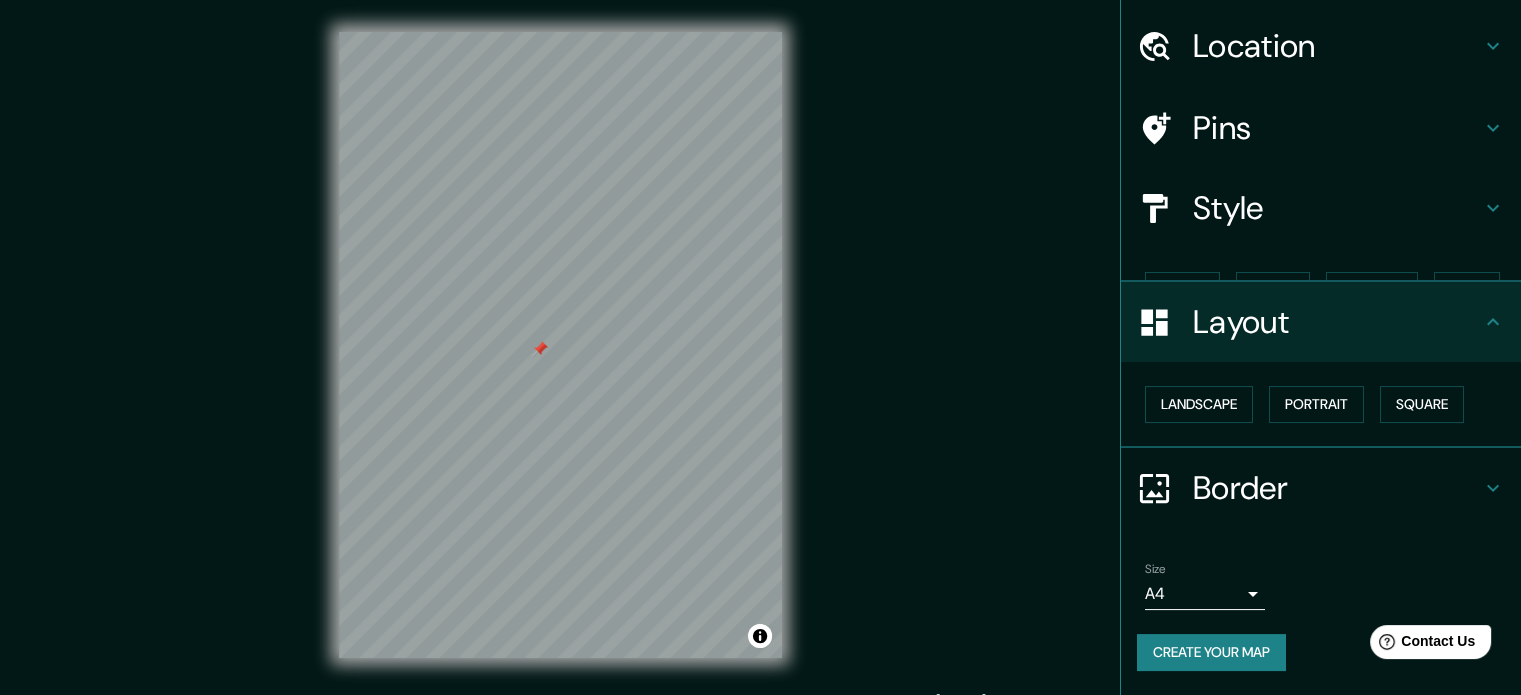 scroll, scrollTop: 22, scrollLeft: 0, axis: vertical 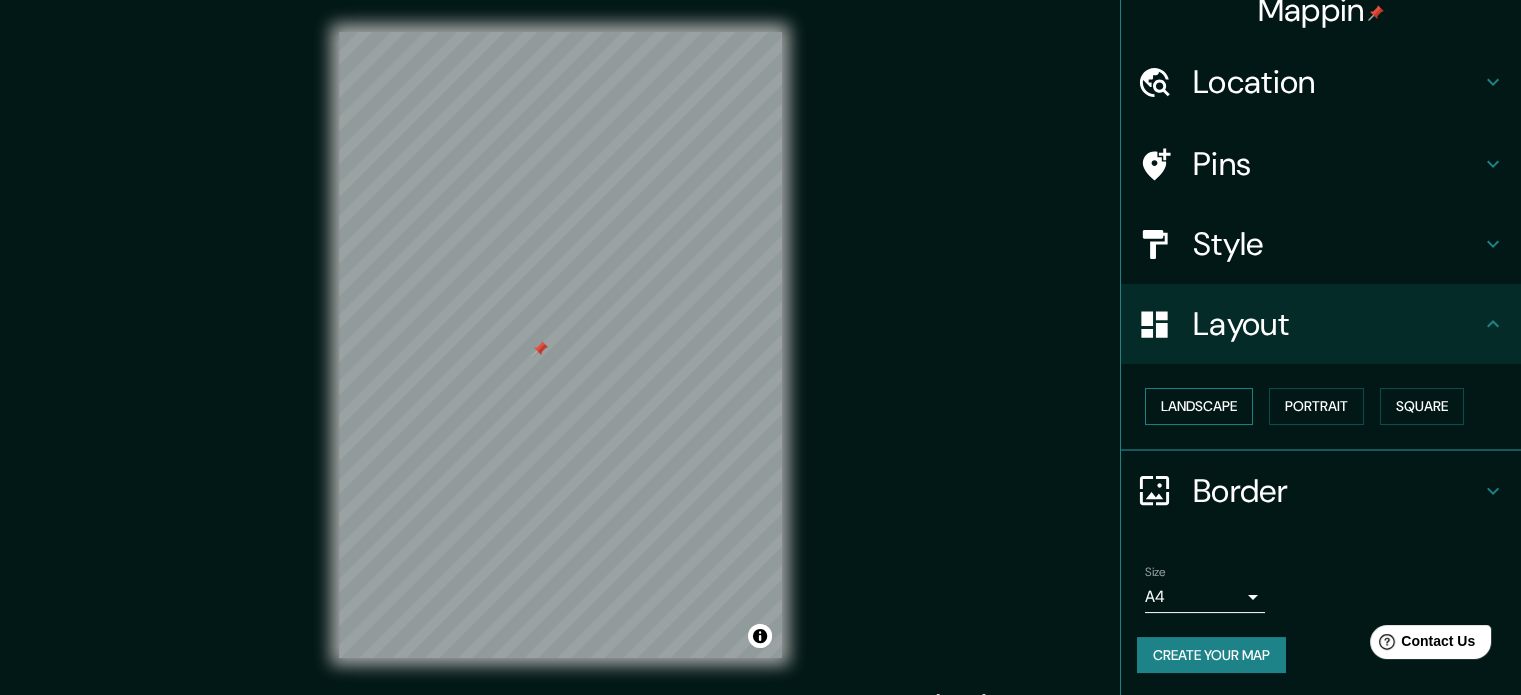 click on "Landscape" at bounding box center [1199, 406] 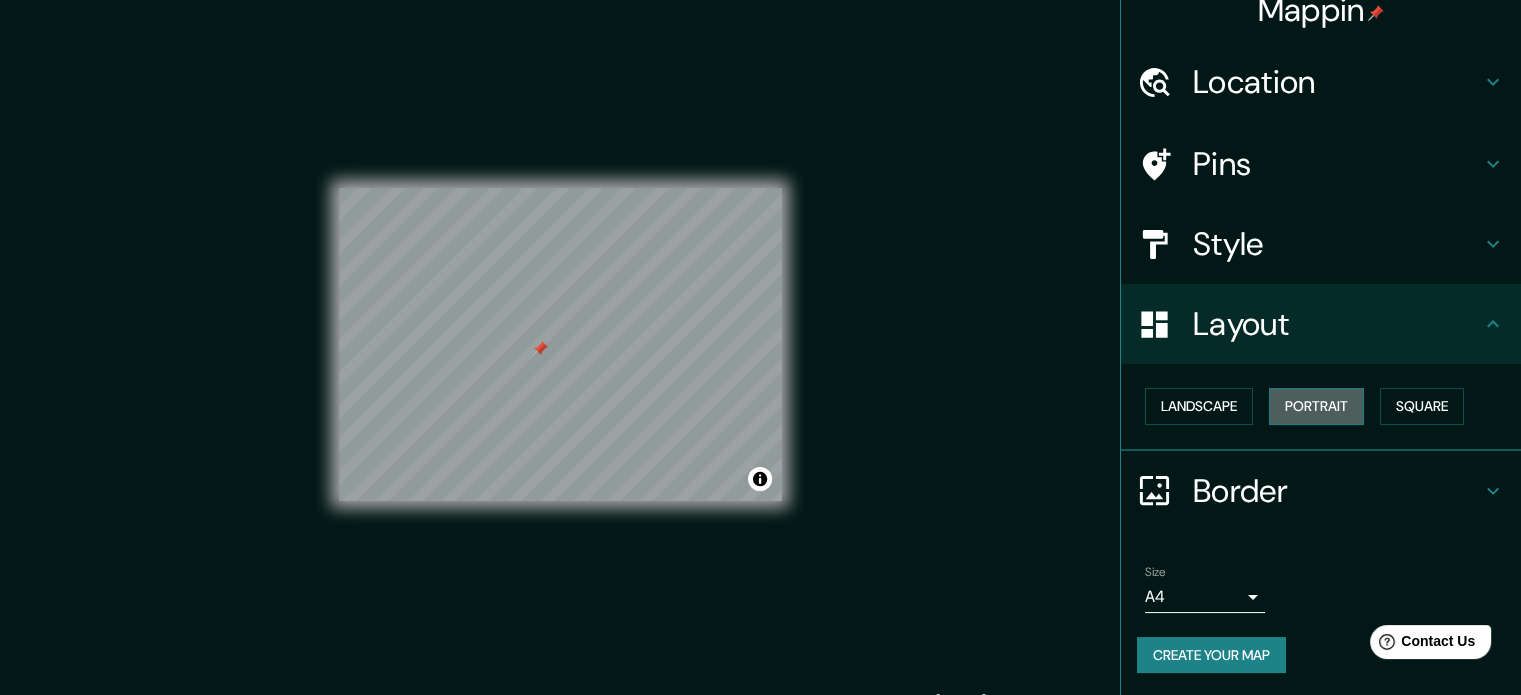 click on "Portrait" at bounding box center [1316, 406] 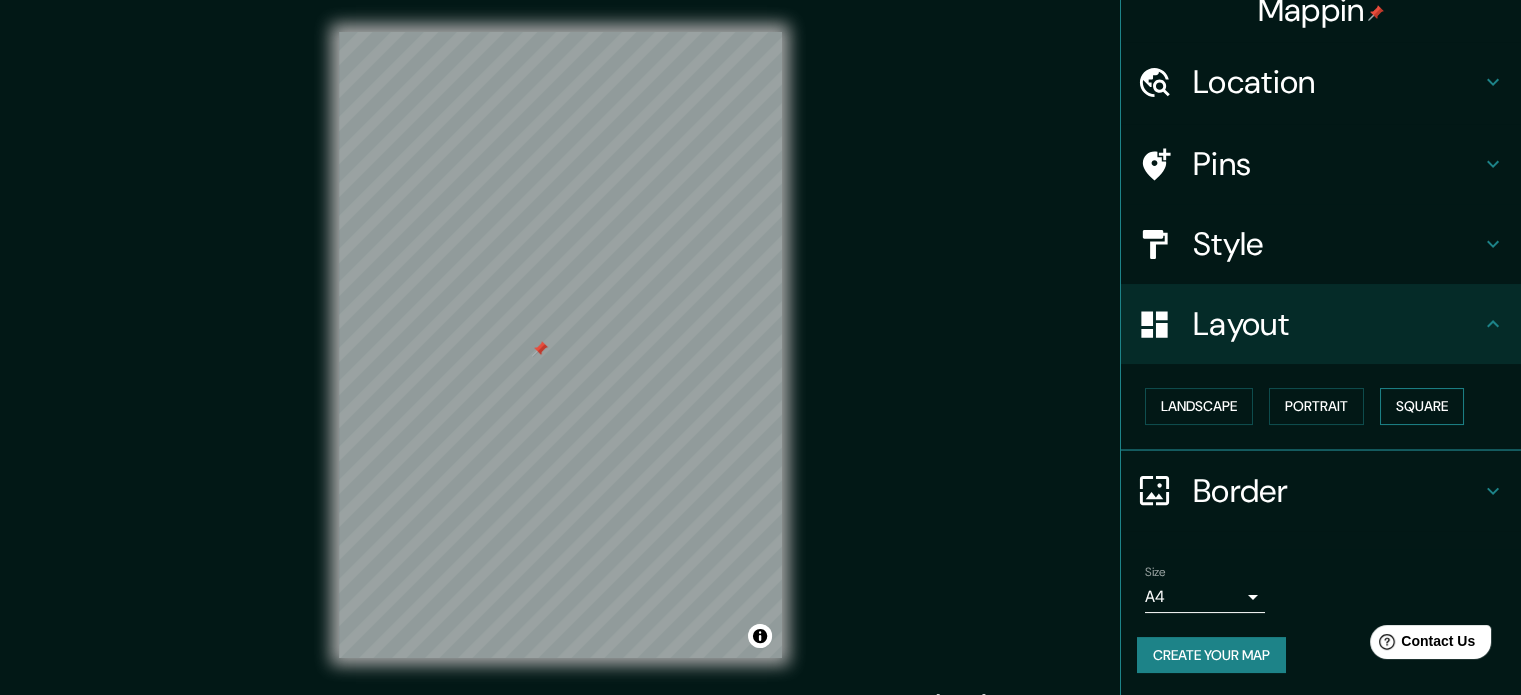 click on "Square" at bounding box center [1422, 406] 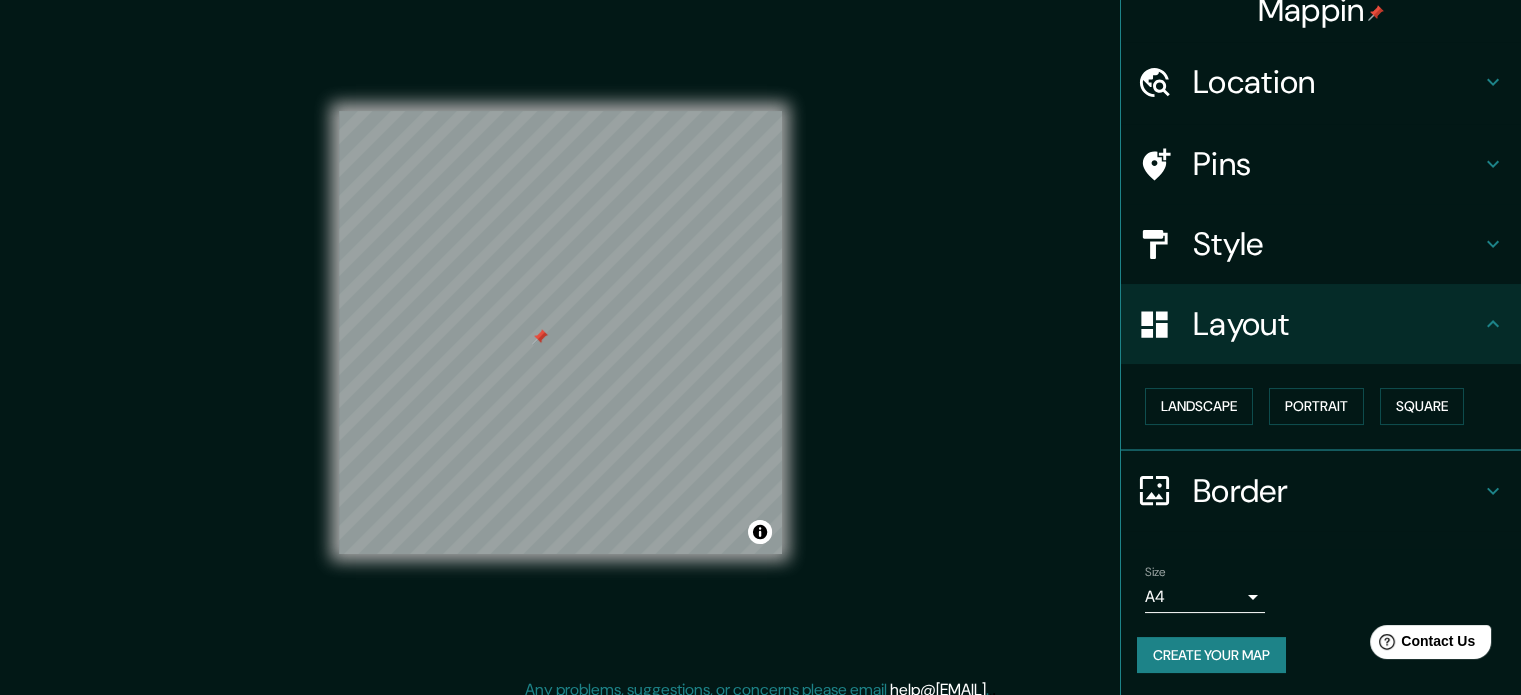 scroll, scrollTop: 26, scrollLeft: 0, axis: vertical 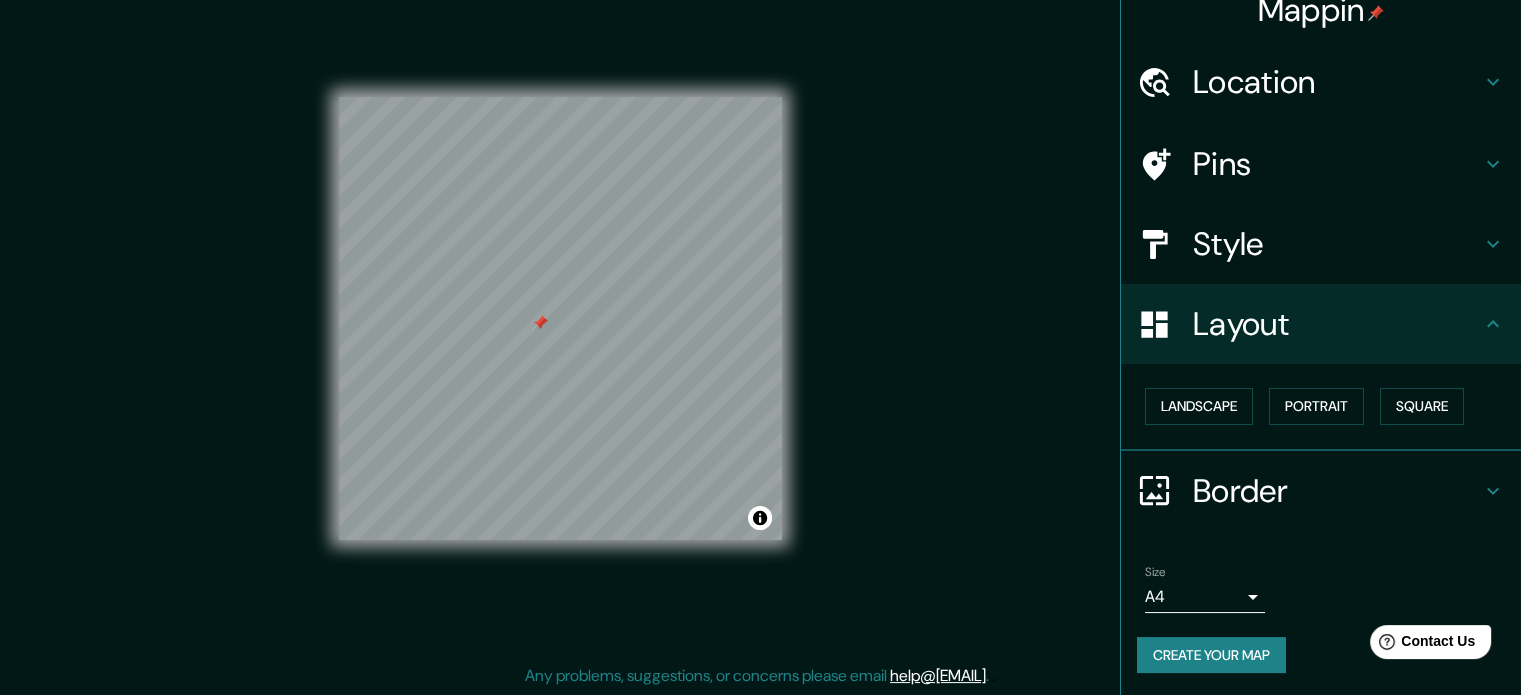 click on "Border" at bounding box center [1337, 491] 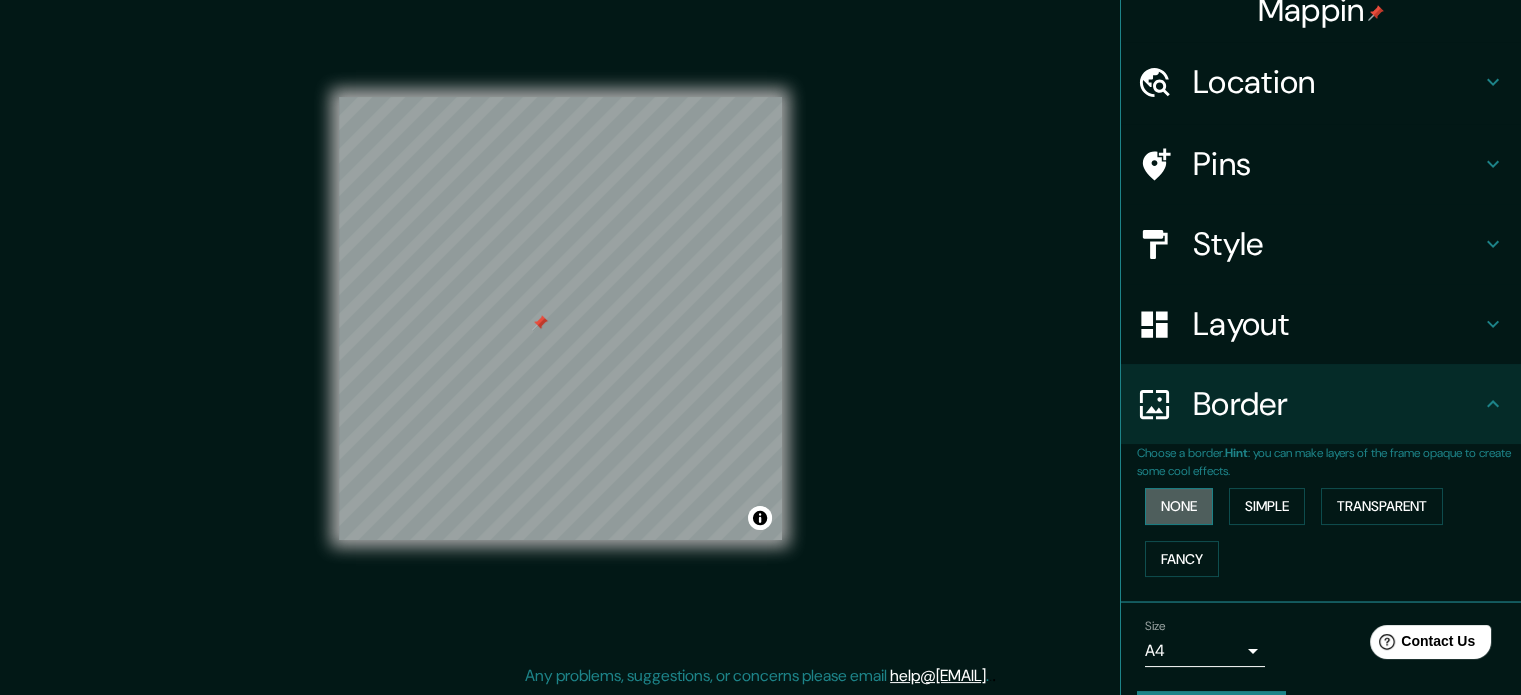 click on "None" at bounding box center [1179, 506] 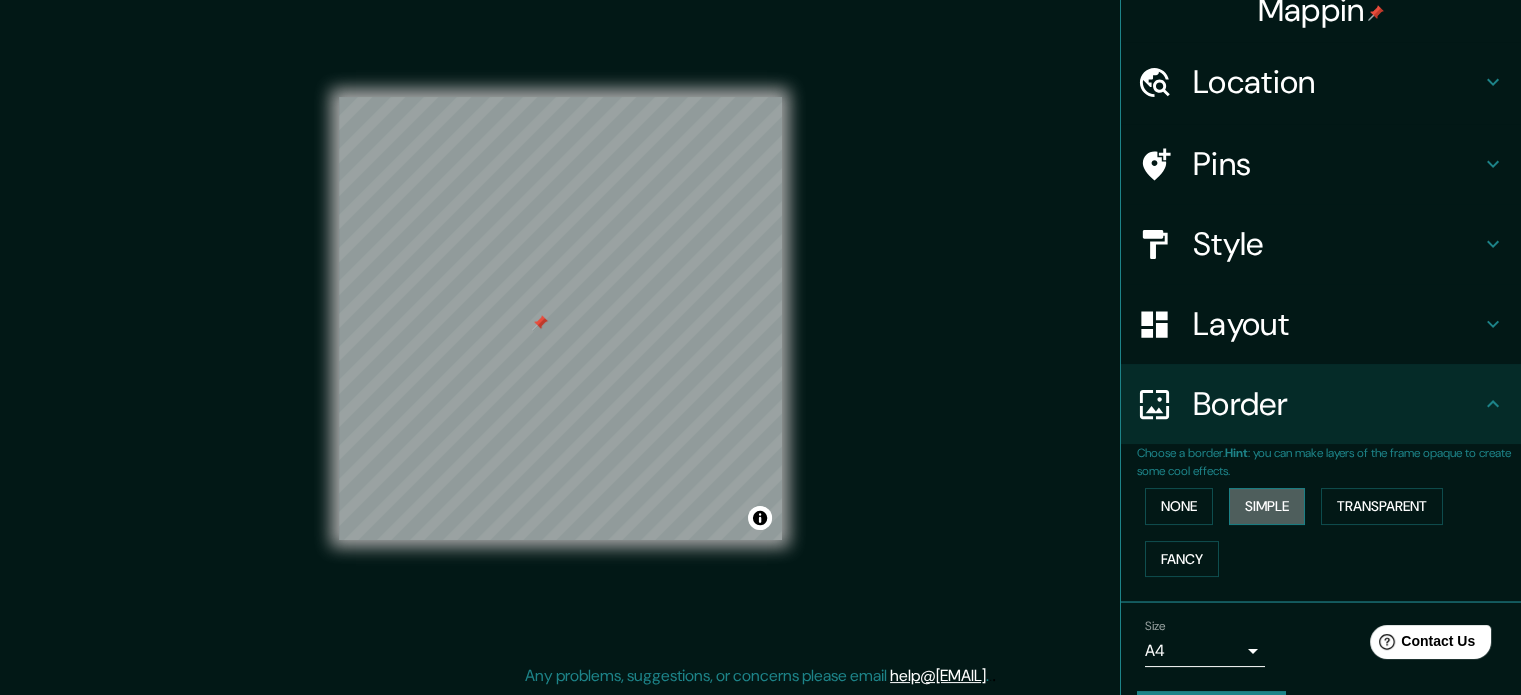 click on "Simple" at bounding box center (1267, 506) 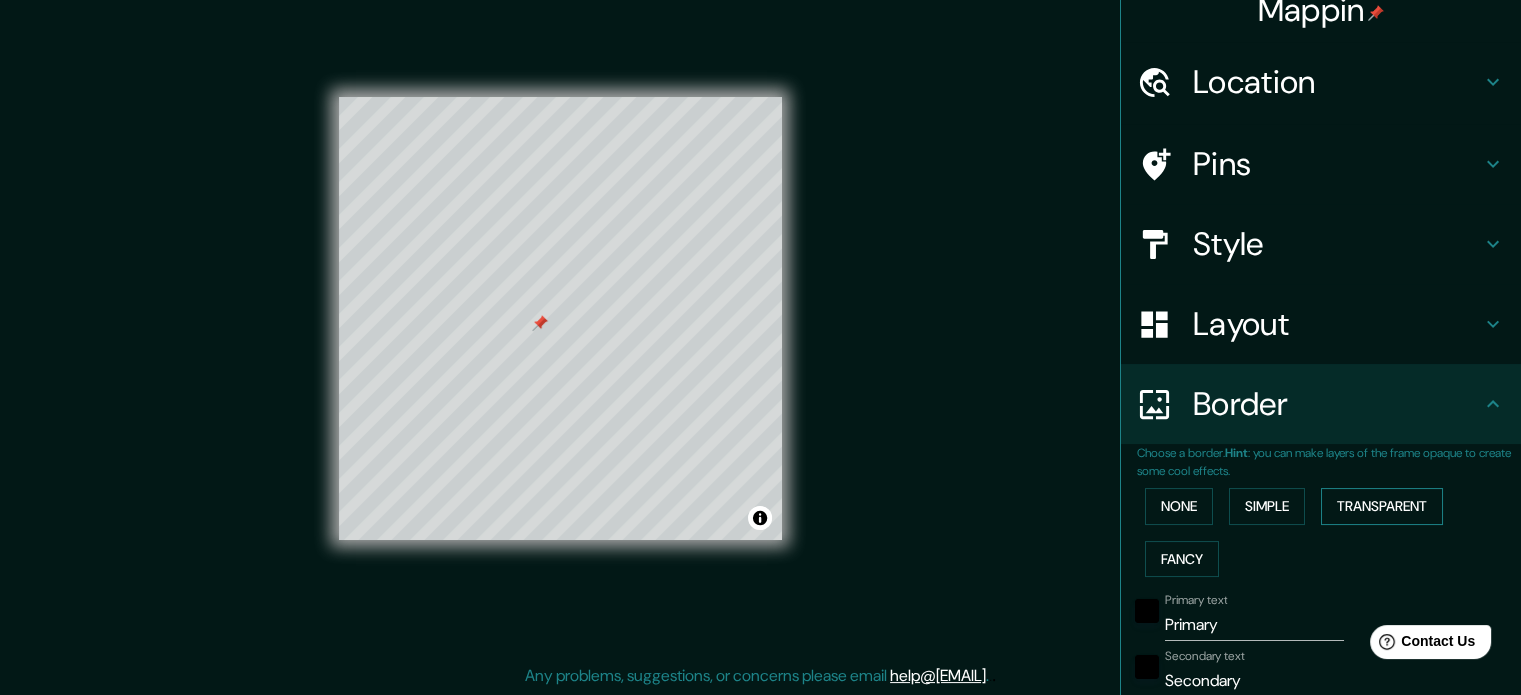 click on "Transparent" at bounding box center (1382, 506) 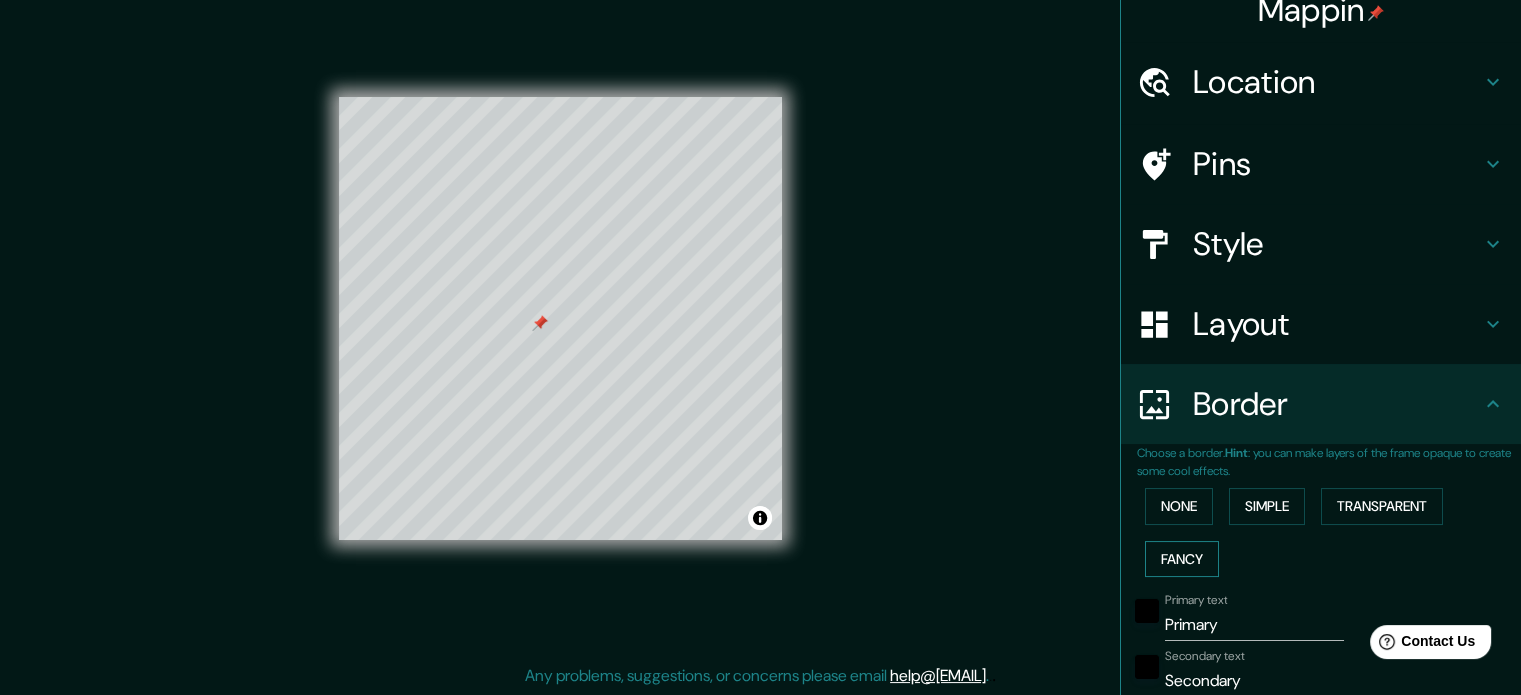 click on "Fancy" at bounding box center (1182, 559) 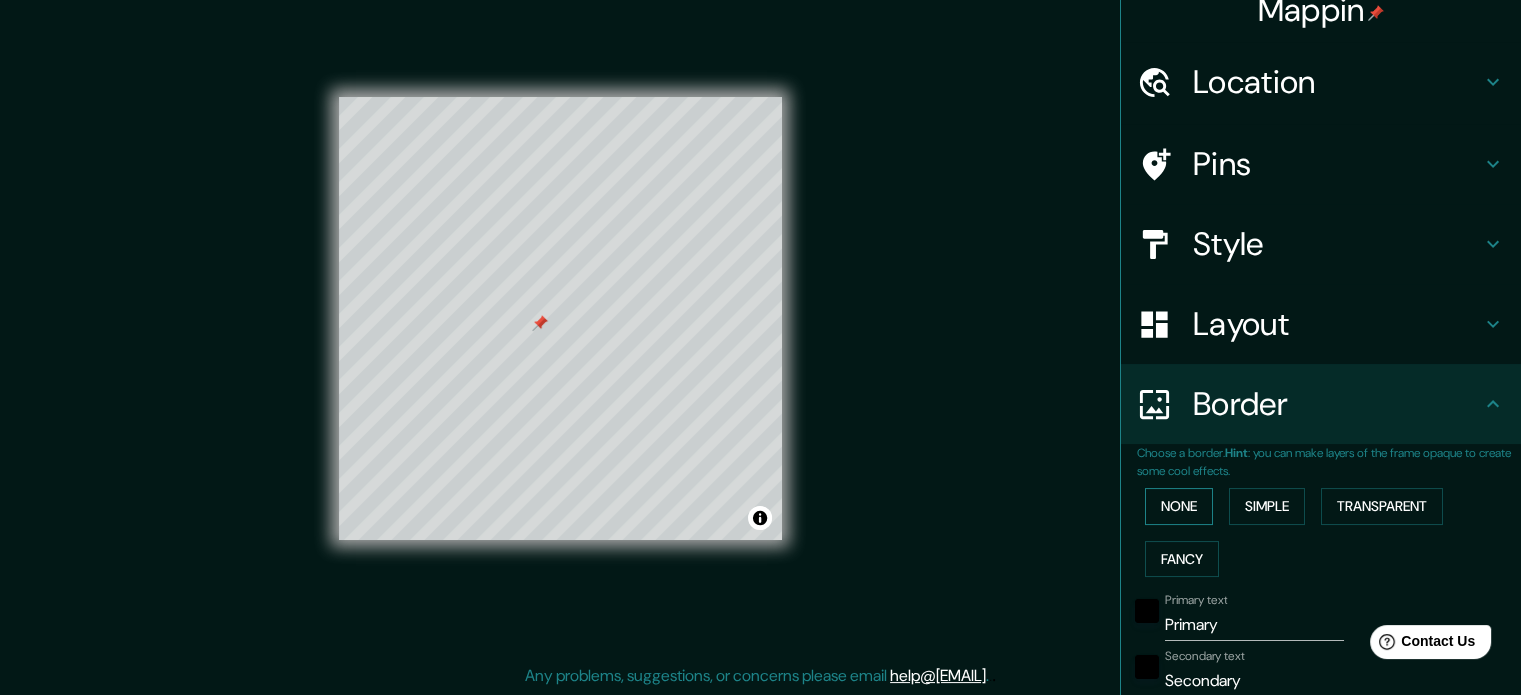 click on "None" at bounding box center (1179, 506) 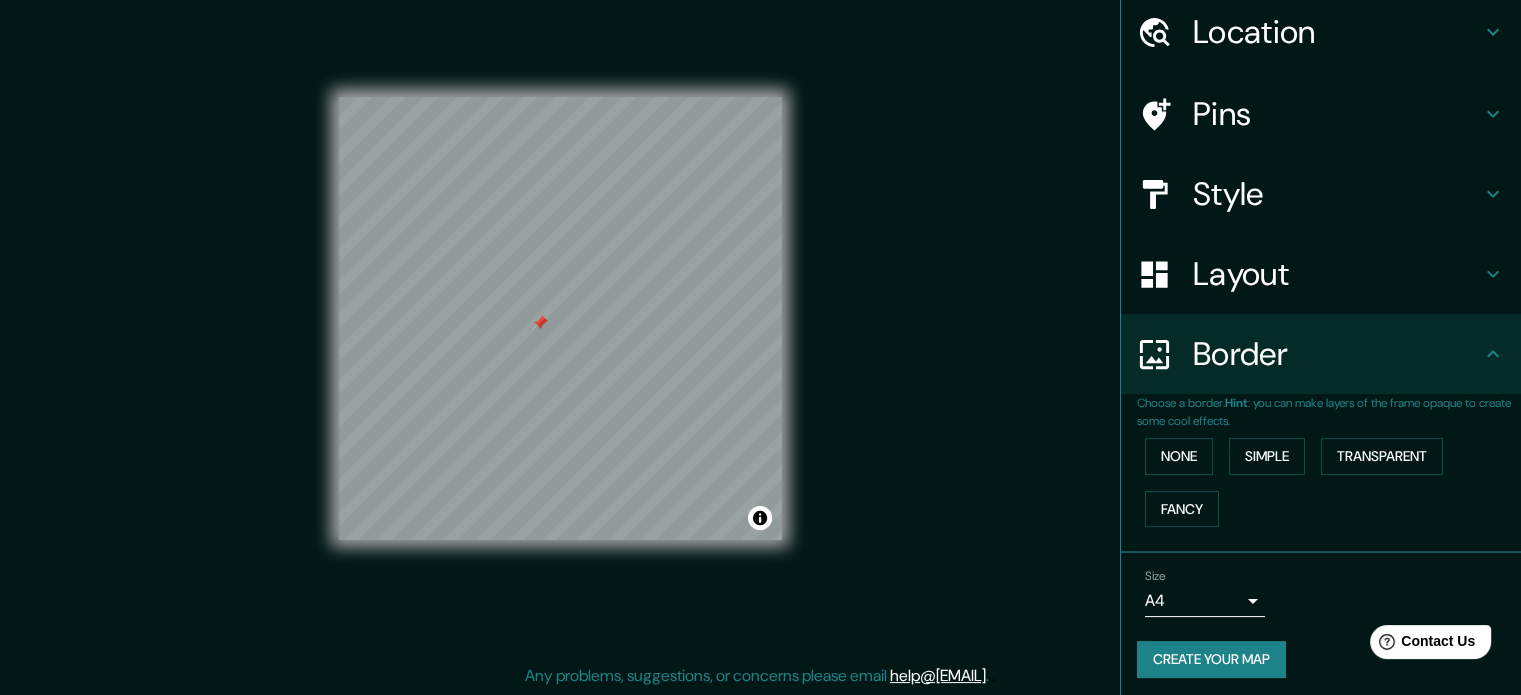 scroll, scrollTop: 76, scrollLeft: 0, axis: vertical 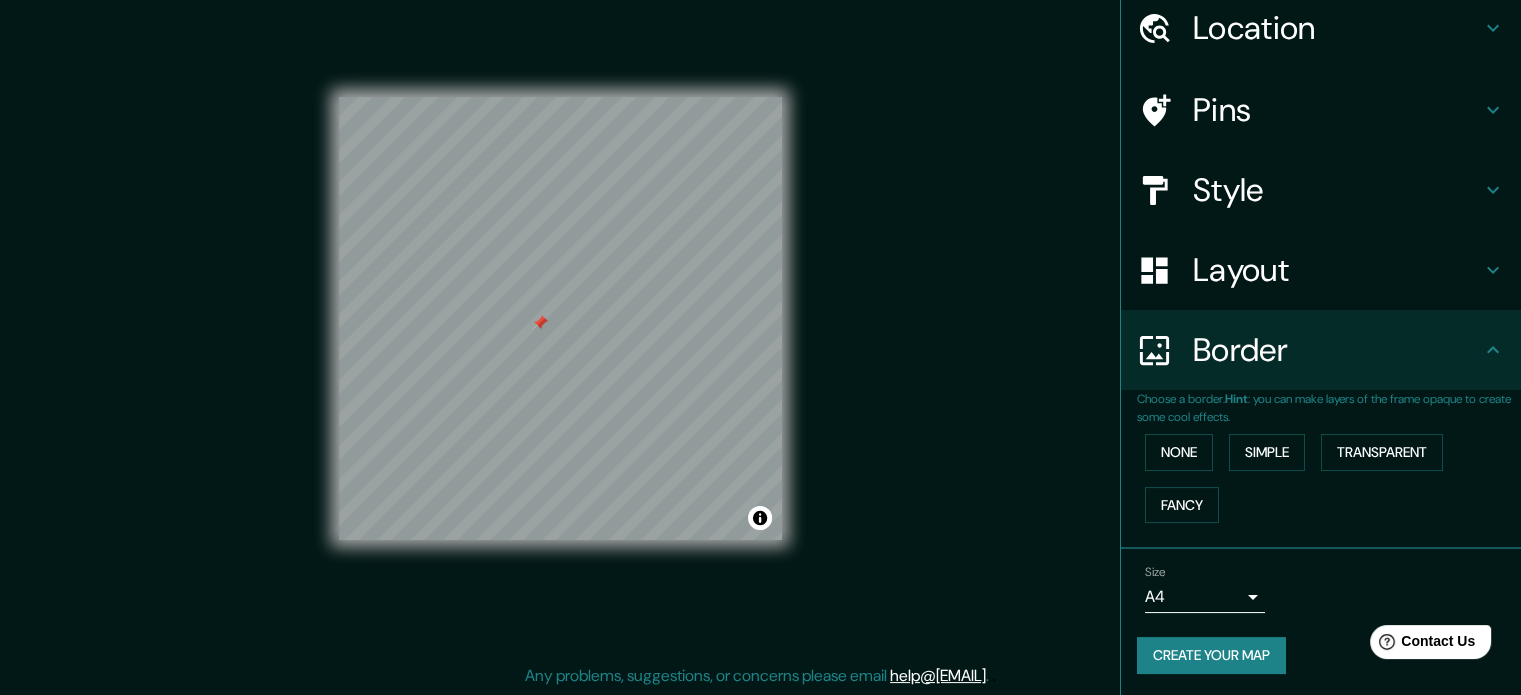 click on "Create your map" at bounding box center (1211, 655) 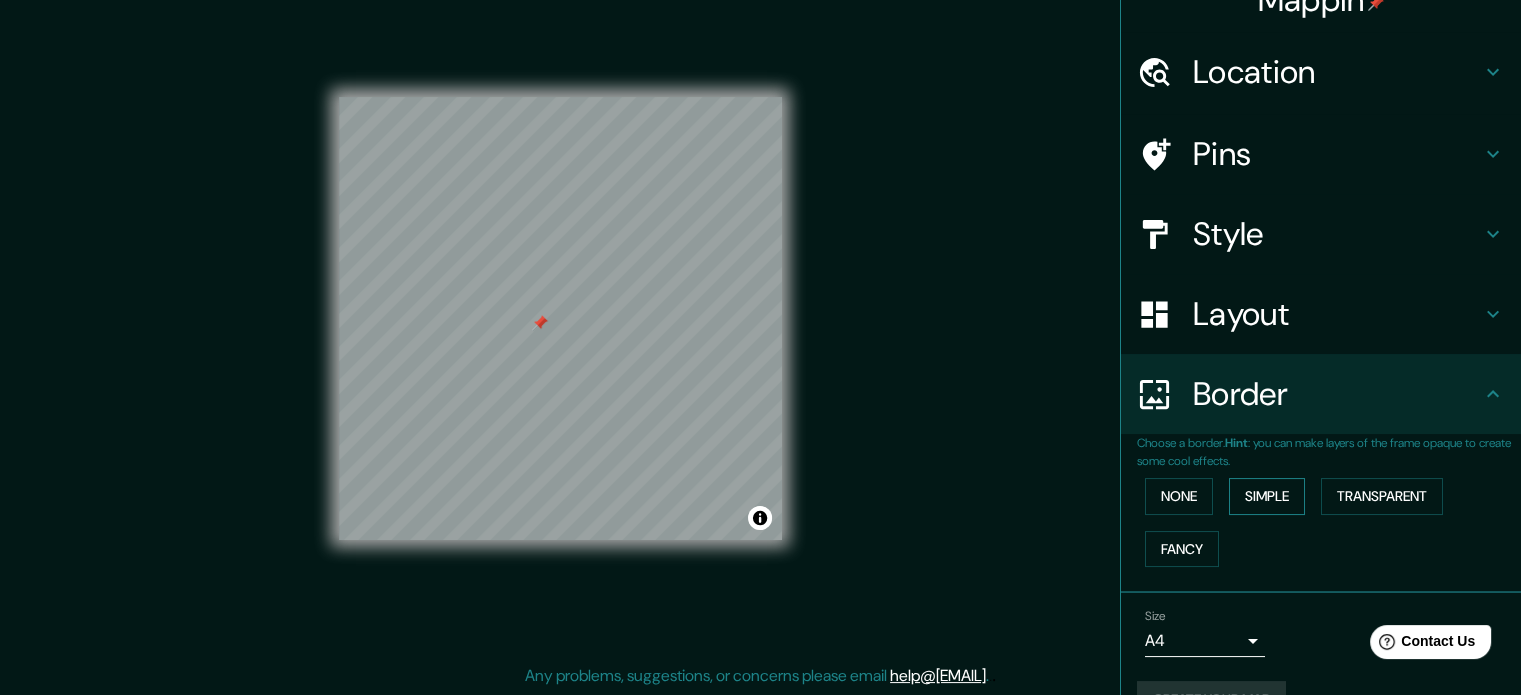 scroll, scrollTop: 76, scrollLeft: 0, axis: vertical 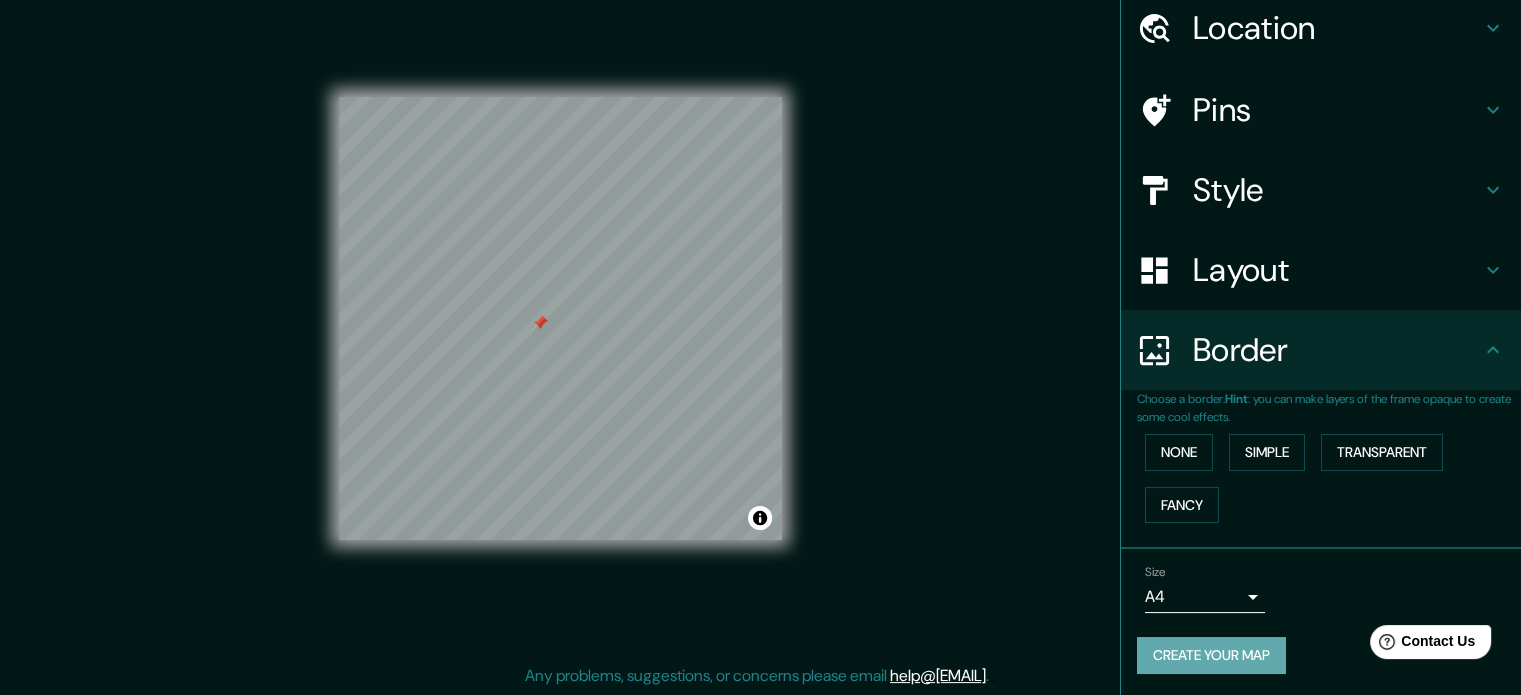 click on "Create your map" at bounding box center (1211, 655) 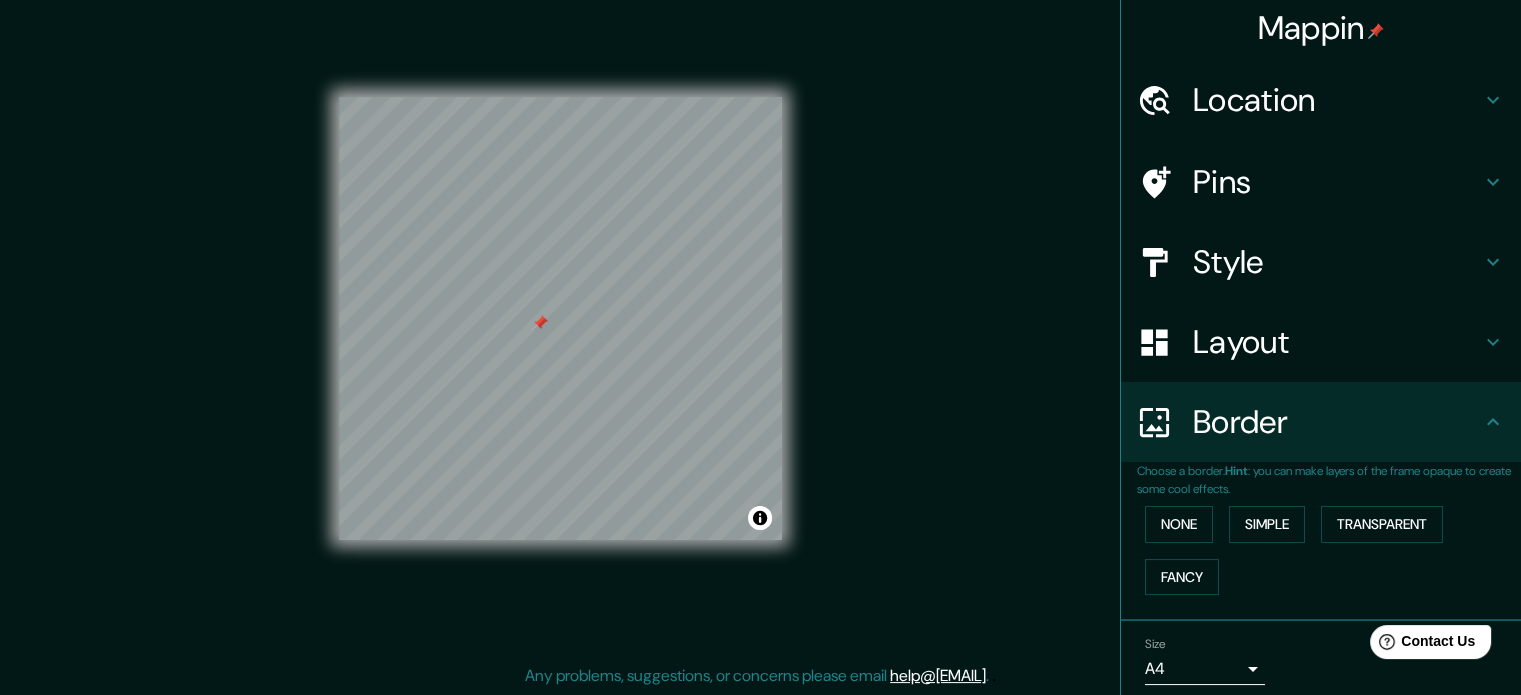 scroll, scrollTop: 0, scrollLeft: 0, axis: both 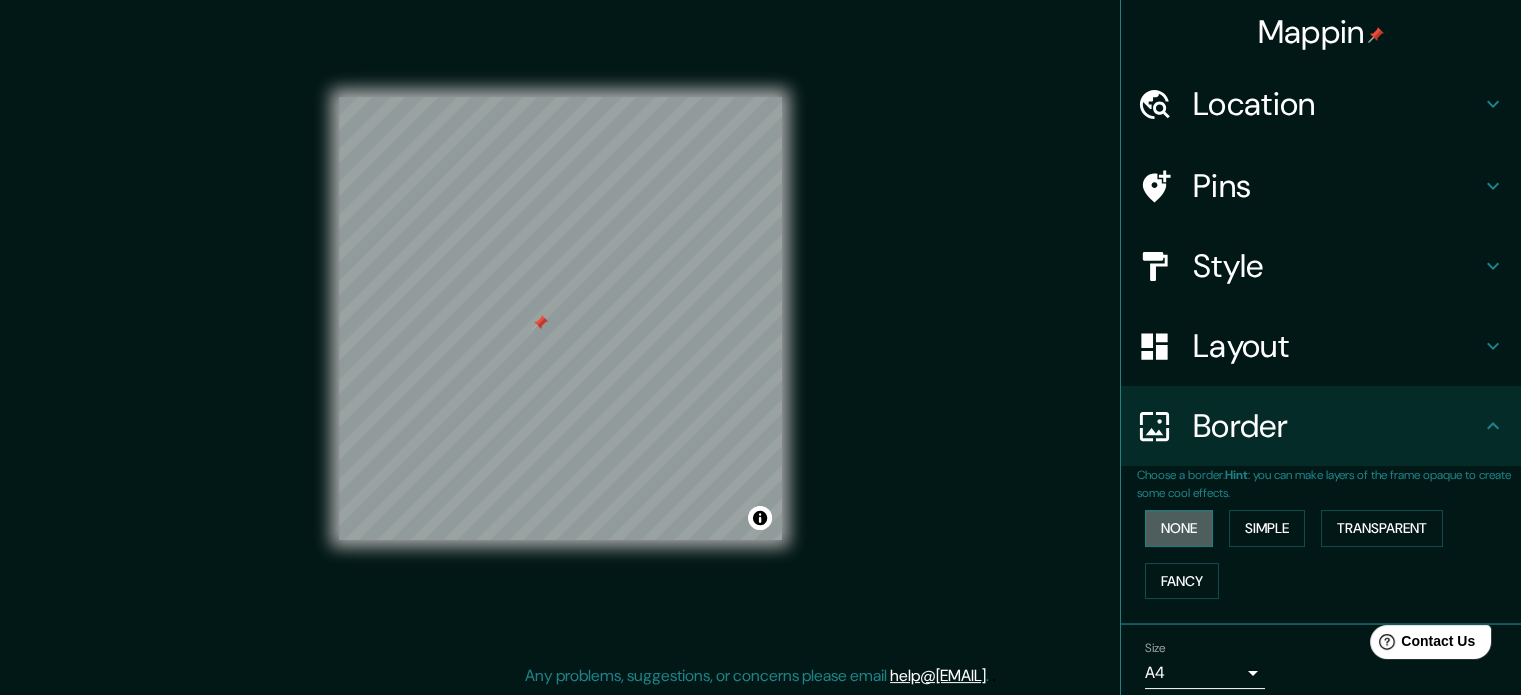 click on "None" at bounding box center (1179, 528) 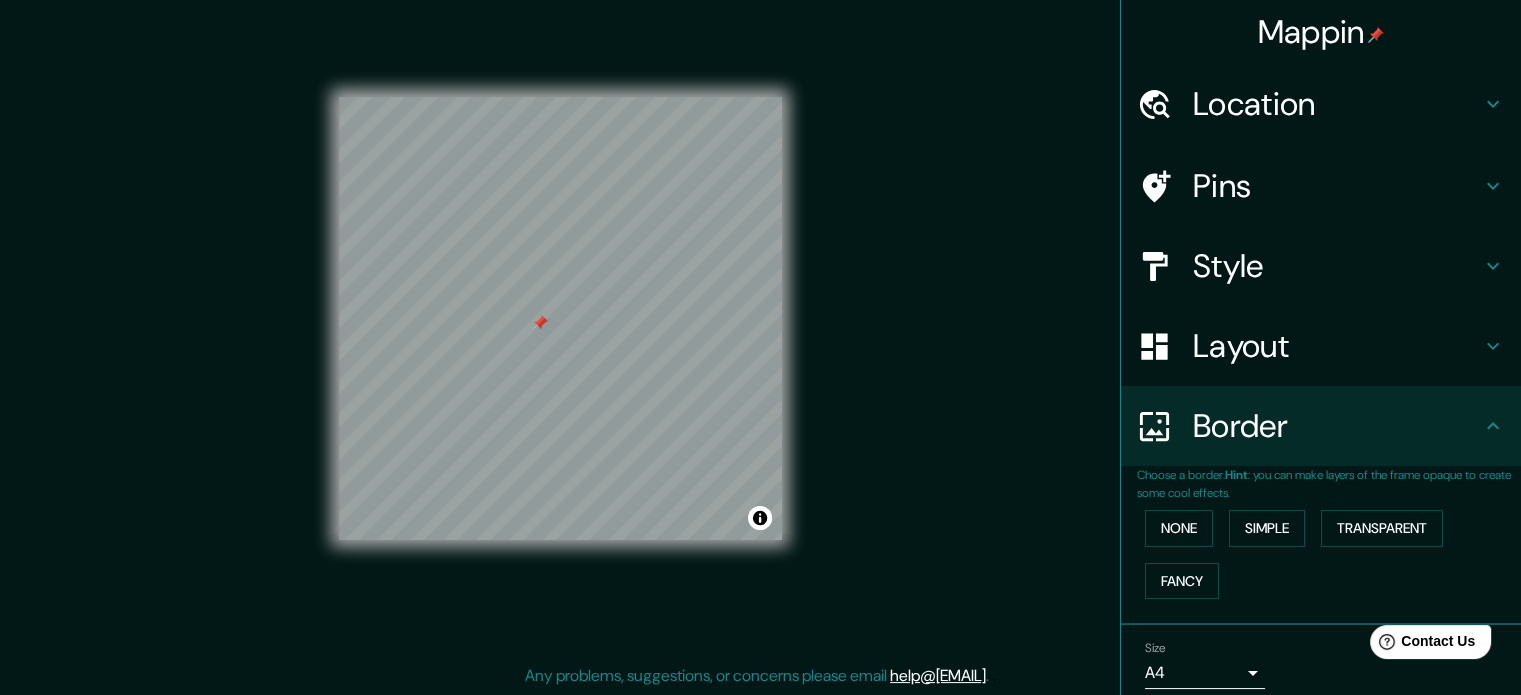 drag, startPoint x: 1212, startPoint y: 431, endPoint x: 1204, endPoint y: 387, distance: 44.72136 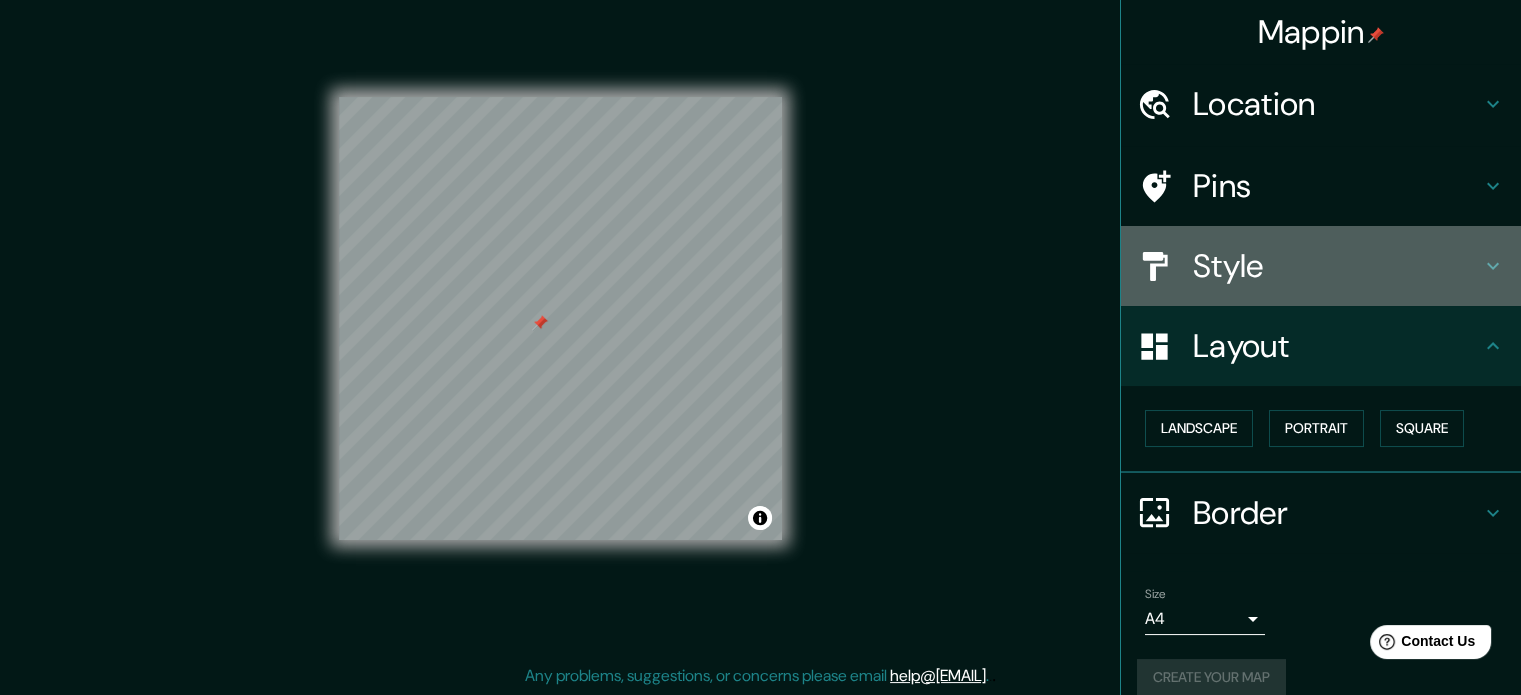 click on "Style" at bounding box center (1337, 266) 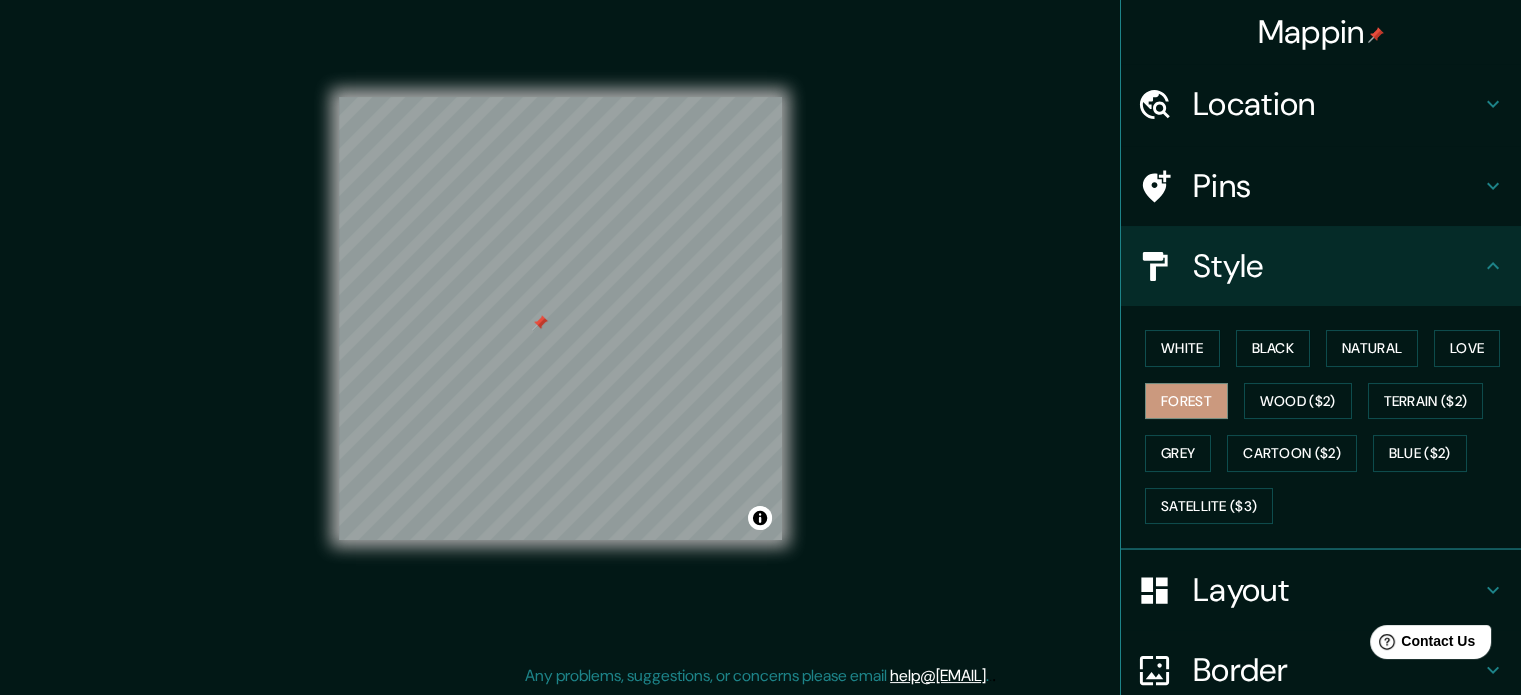 click on "Style" at bounding box center (1321, 266) 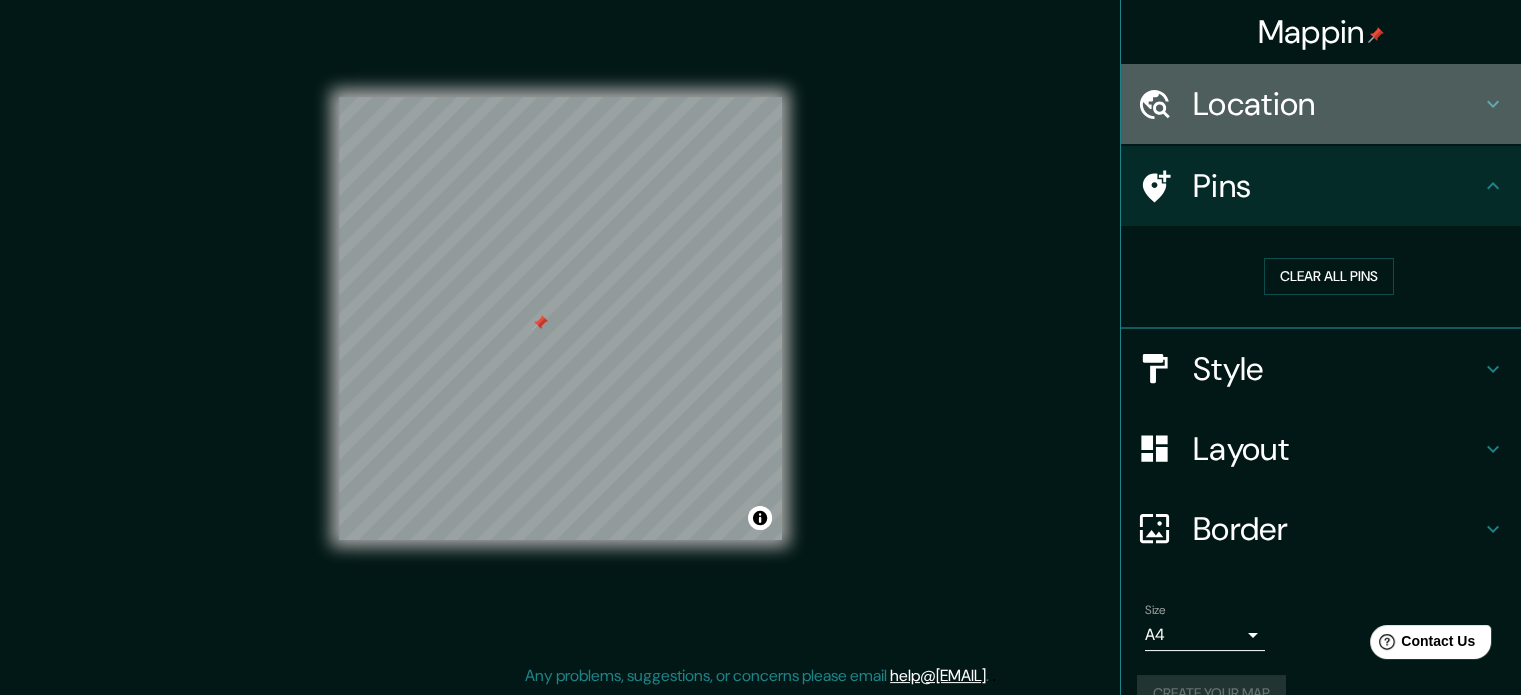 click on "Location" at bounding box center [1337, 104] 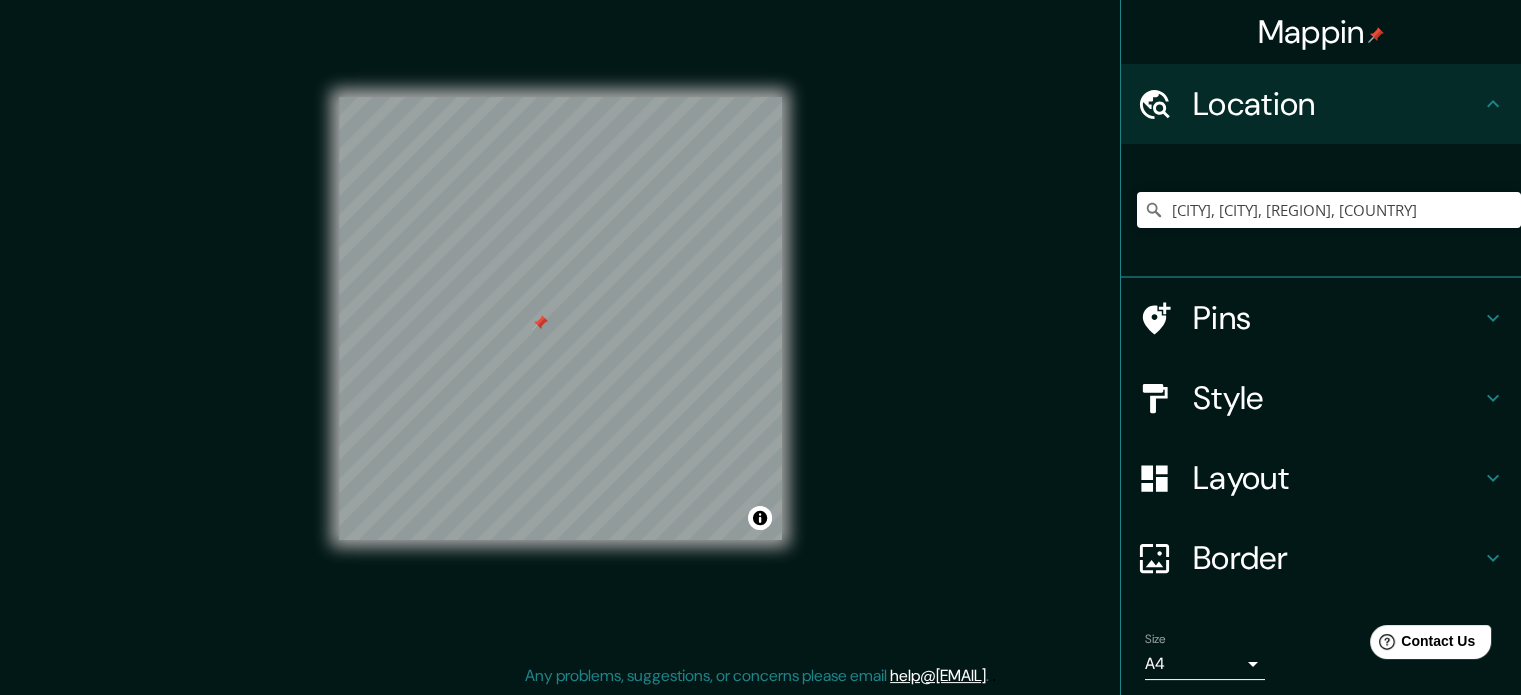 click on "Location" at bounding box center [1337, 104] 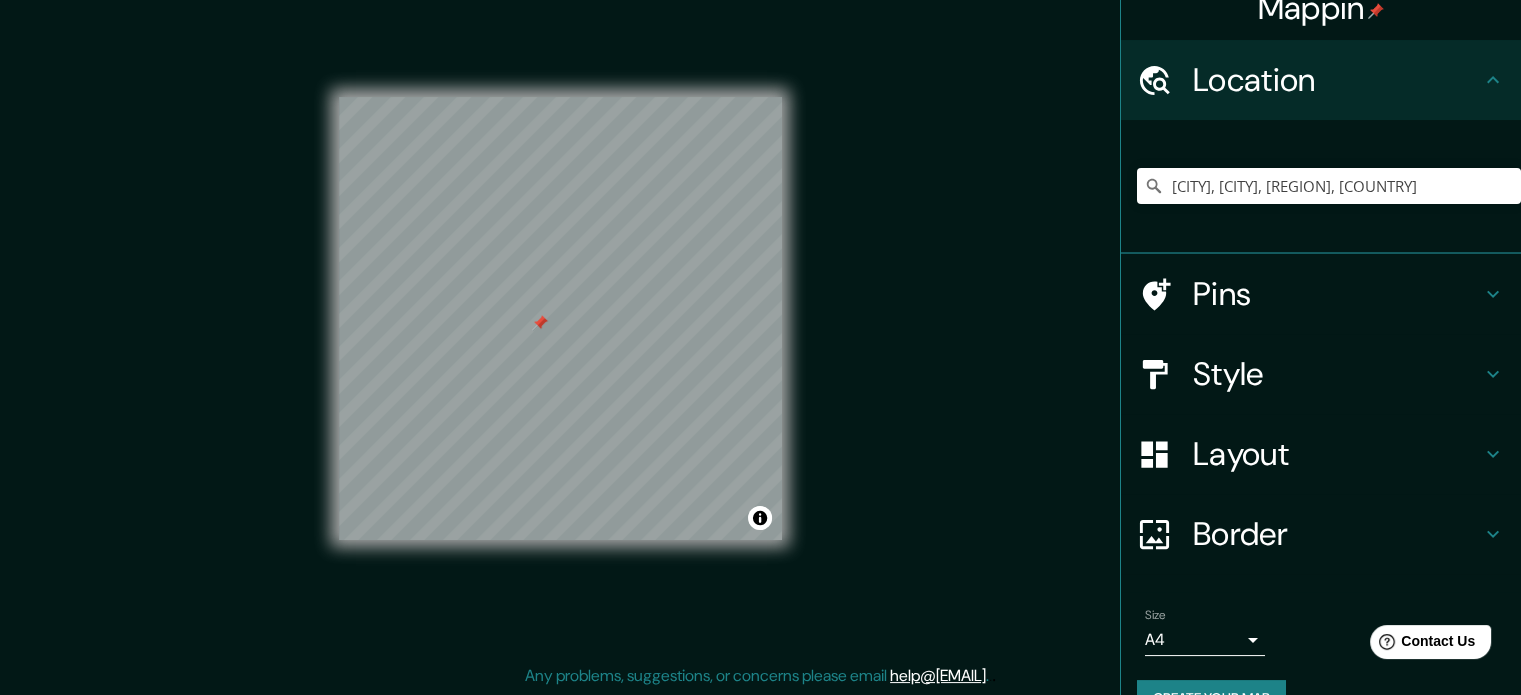scroll, scrollTop: 68, scrollLeft: 0, axis: vertical 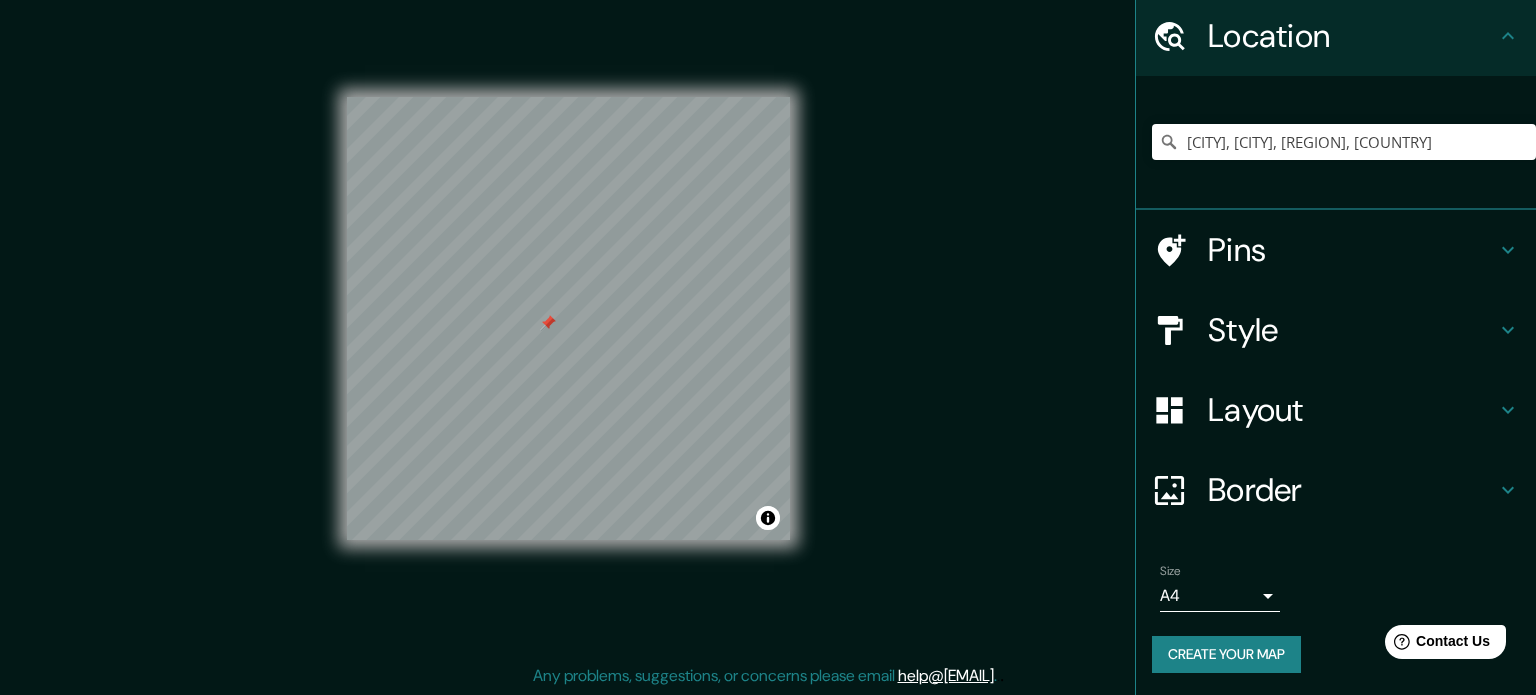 click on "Mappin Location [CITY], [CITY], [REGION], [COUNTRY] [CITY] [CITY], [REGION], [COUNTRY] [CITY] [CITY] [NUMBER] [CITY], [COUNTRY] Pins Style White Black Natural Love Forest Wood ($2) Terrain ($2) Grey Cartoon ($2) Blue ($2) Satellite ($3) Layout Border Choose a border. Hint : you can make layers of the frame opaque to create some cool effects. None Simple Transparent Fancy Size A4 single Create your map © Mapbox © OpenStreetMap Improve this map Any problems, suggestions, or concerns please email help@mappin.pro . . ." at bounding box center (768, 321) 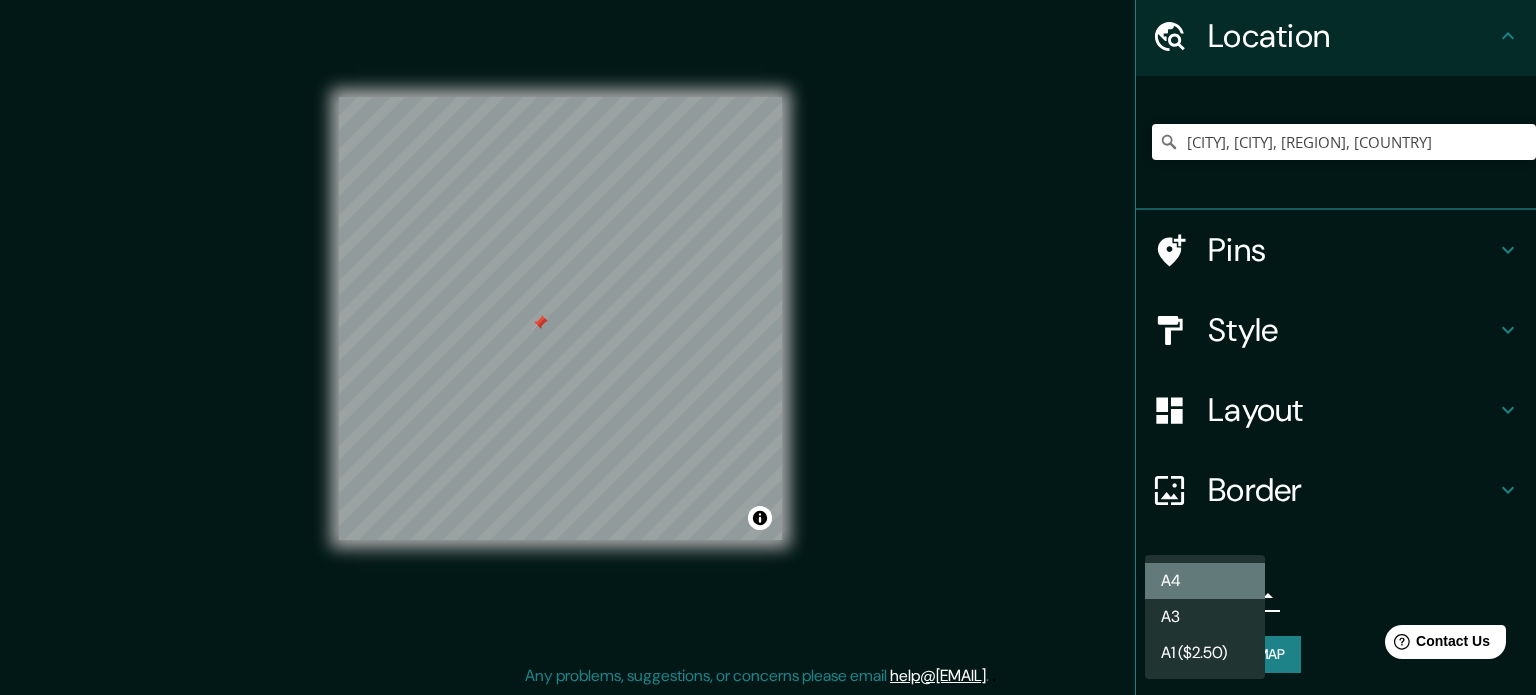 click on "A4" at bounding box center (1205, 581) 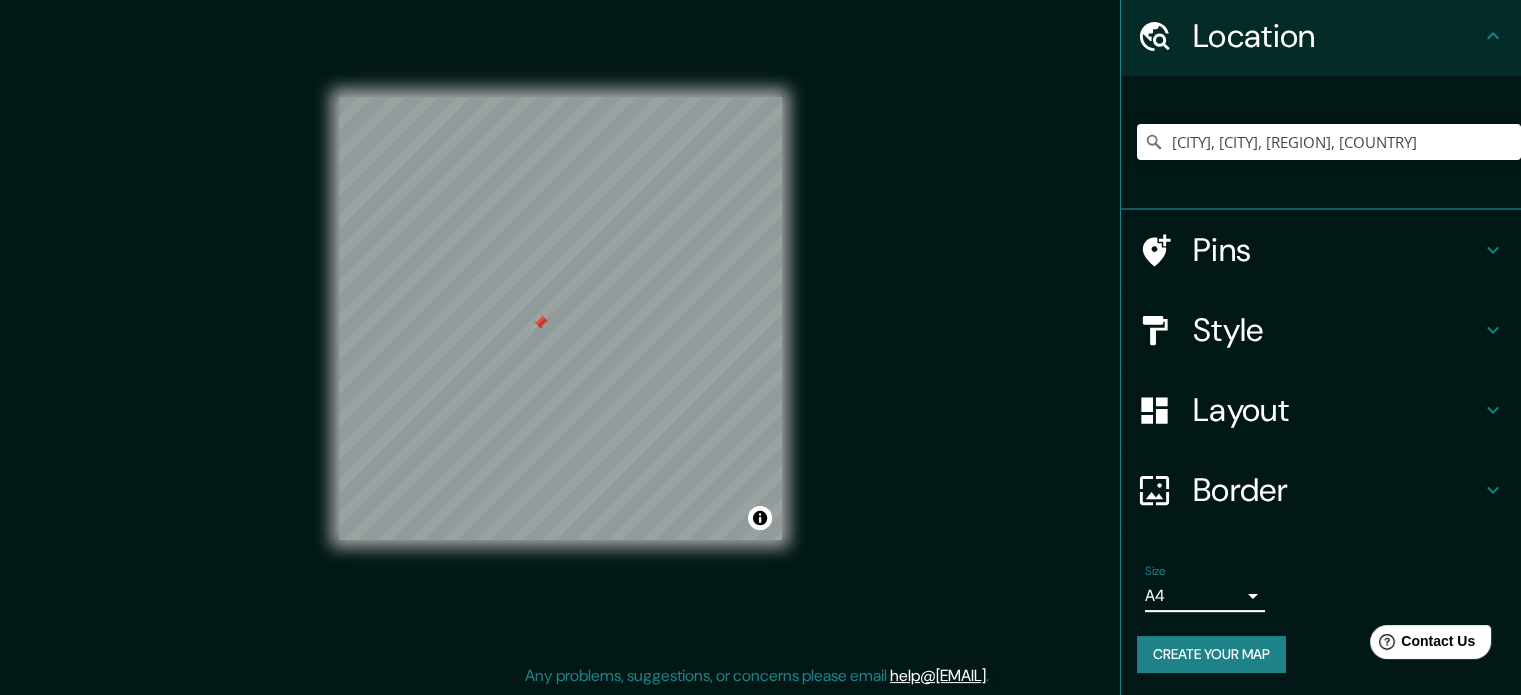 click on "Location [CITY], [CITY], [REGION], [COUNTRY] [CITY] [CITY], [REGION], [COUNTRY] [CITY] [CITY] [NUMBER] [CITY], [COUNTRY] Pins Style Layout Border Choose a border. Hint : you can make layers of the frame opaque to create some cool effects. None Simple Transparent Fancy Size A4 single Create your map" at bounding box center (1321, 346) 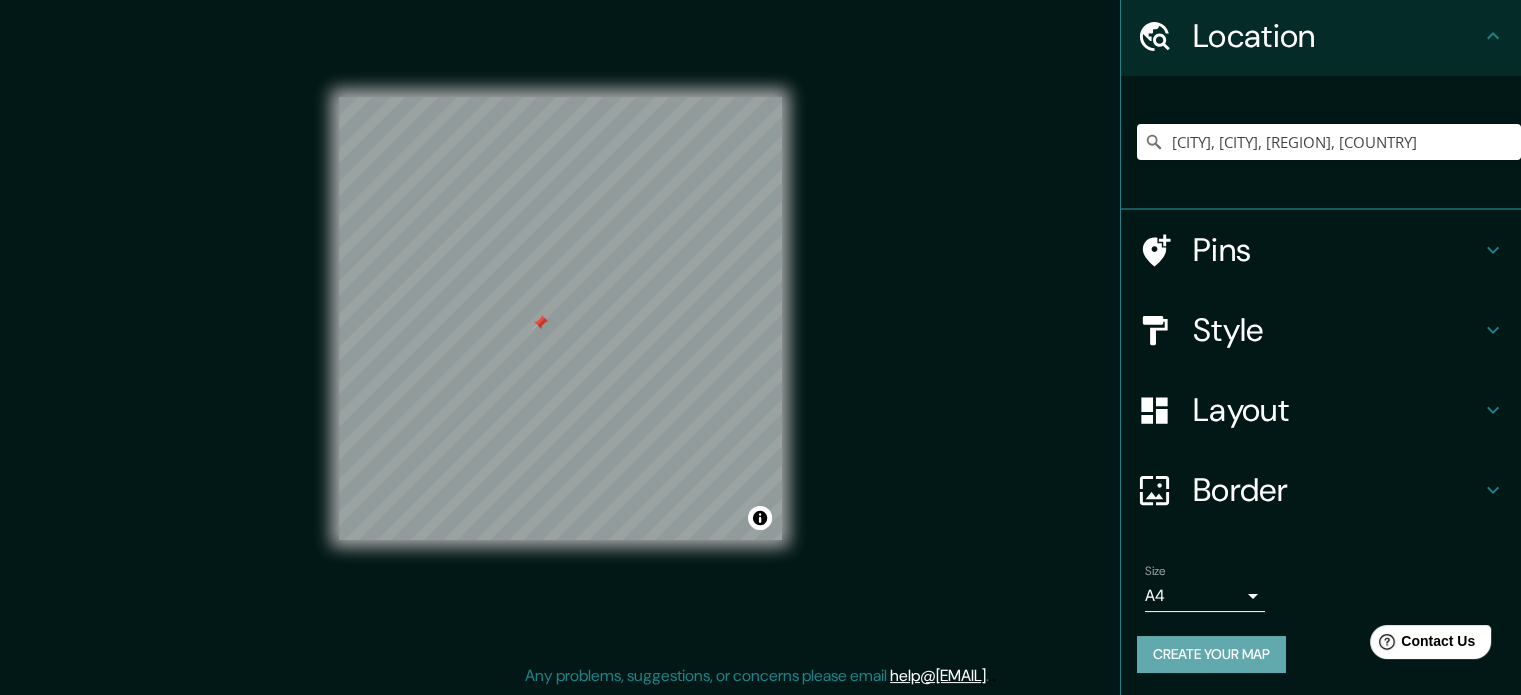 click on "Create your map" at bounding box center [1211, 654] 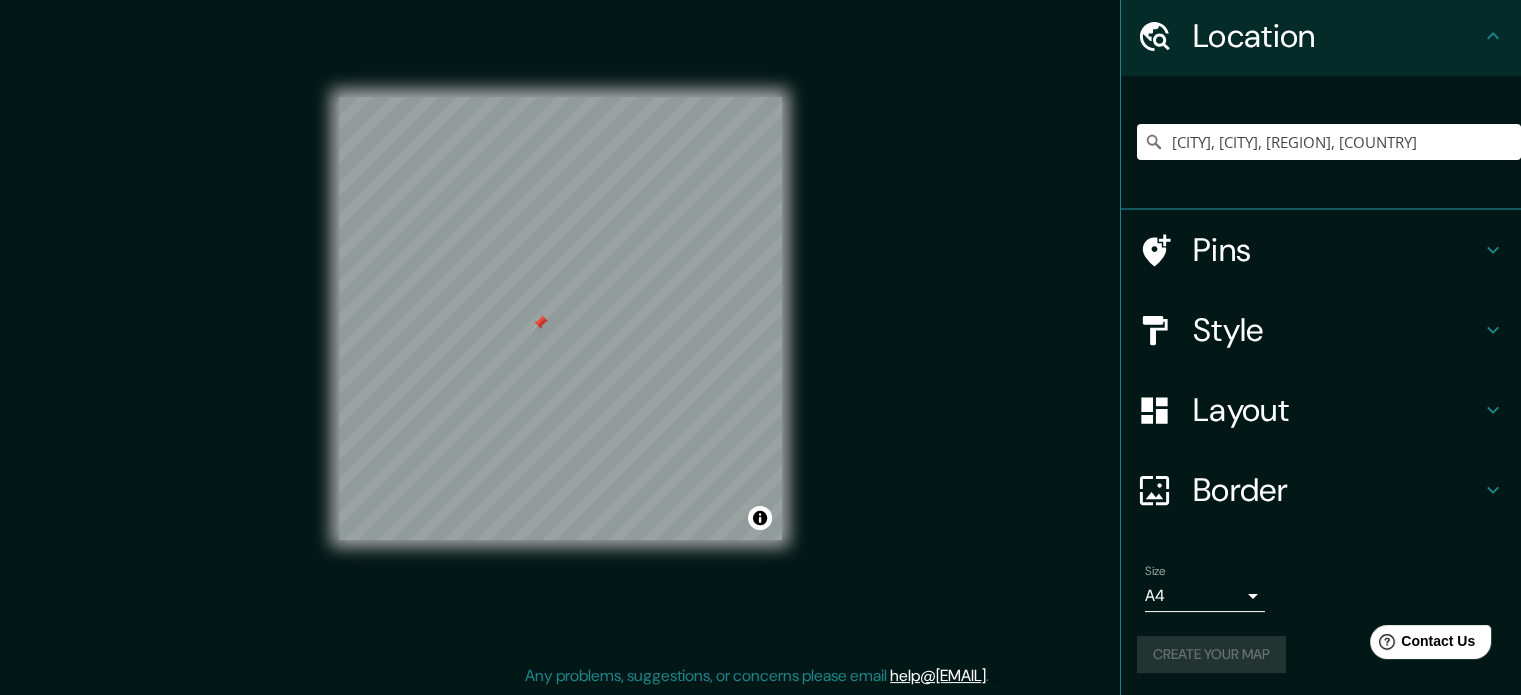 click on "Create your map" at bounding box center [1321, 654] 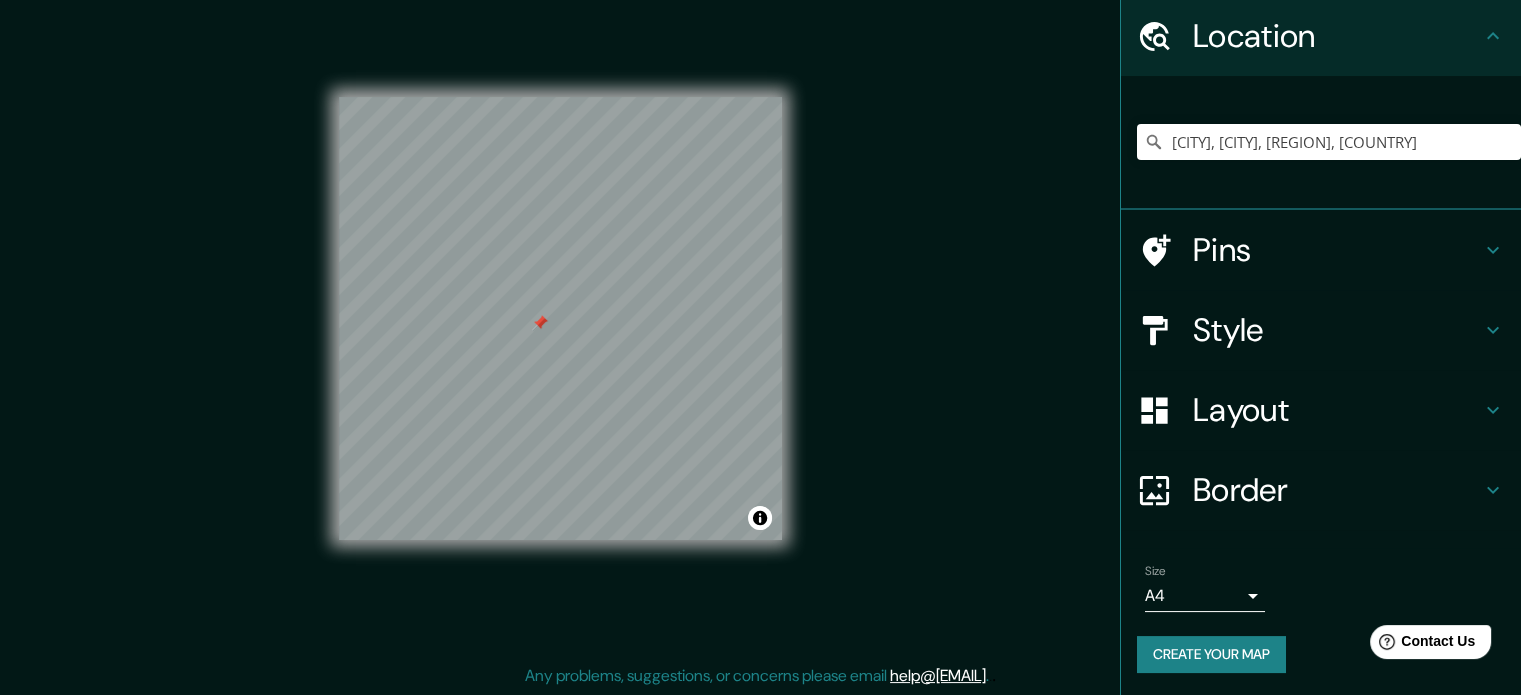 drag, startPoint x: 164, startPoint y: 270, endPoint x: 198, endPoint y: 167, distance: 108.46658 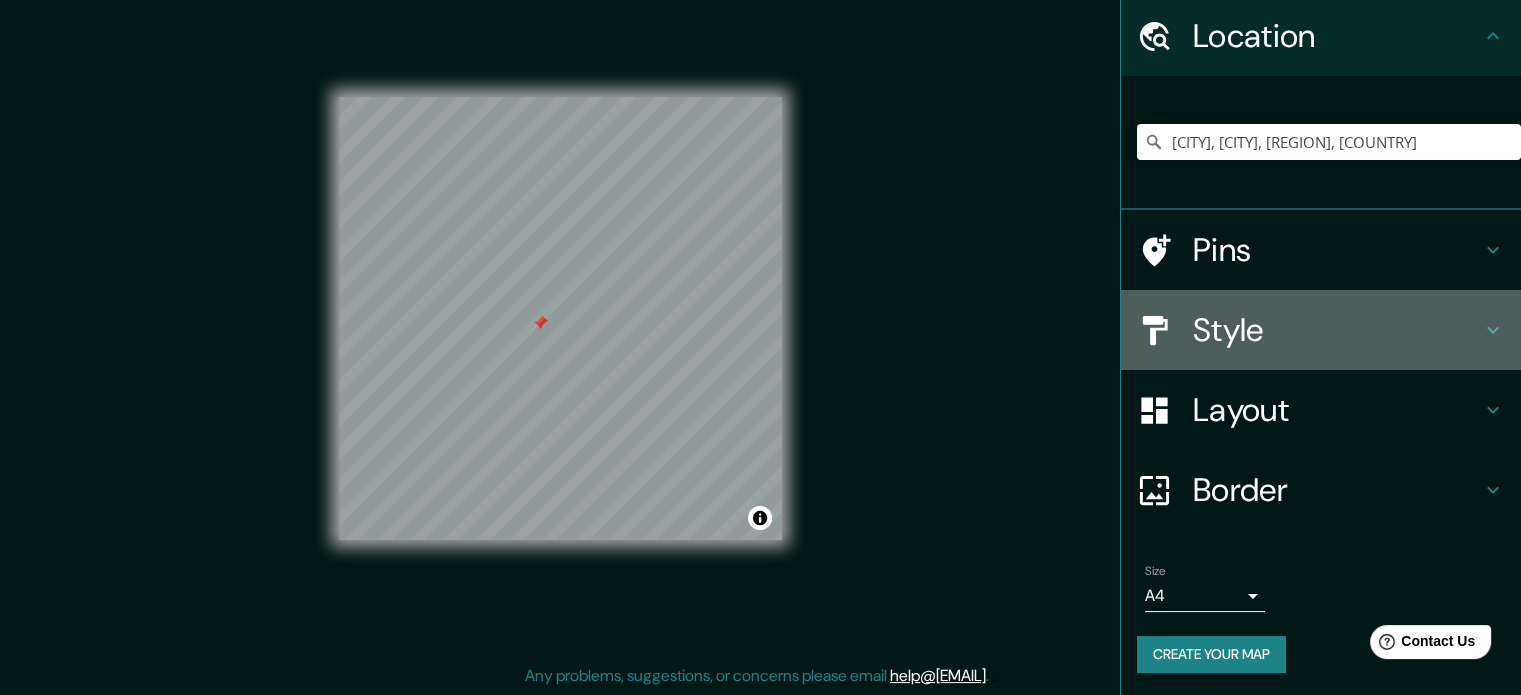 click on "Style" at bounding box center (1337, 330) 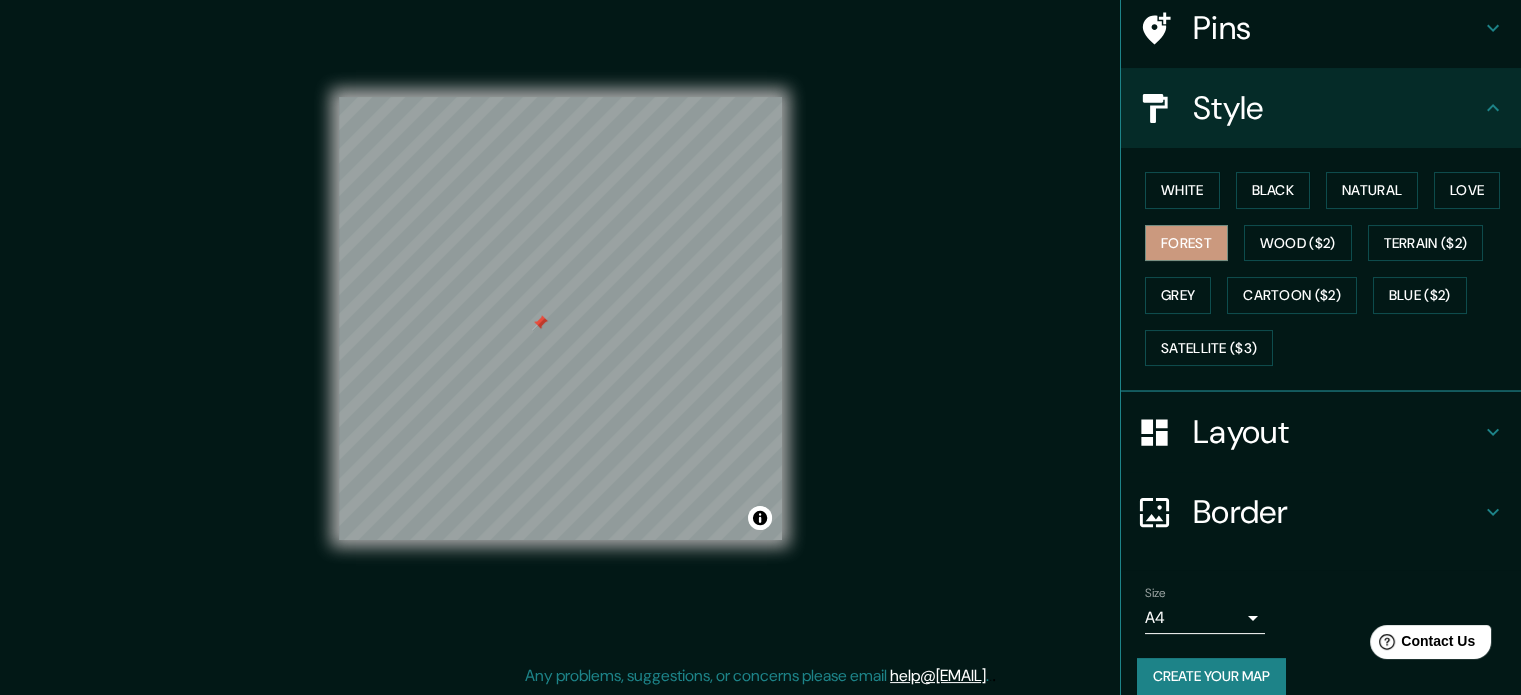 scroll, scrollTop: 166, scrollLeft: 0, axis: vertical 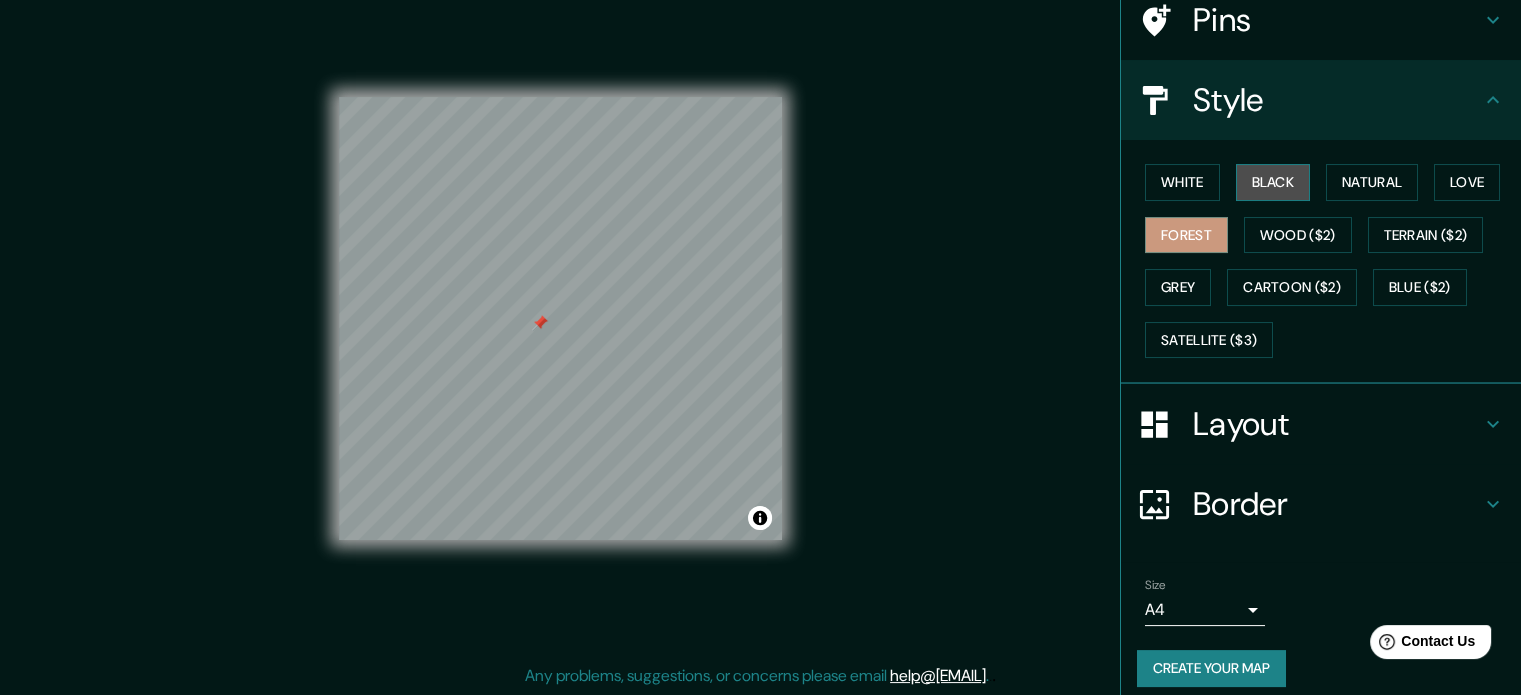 click on "Black" at bounding box center [1273, 182] 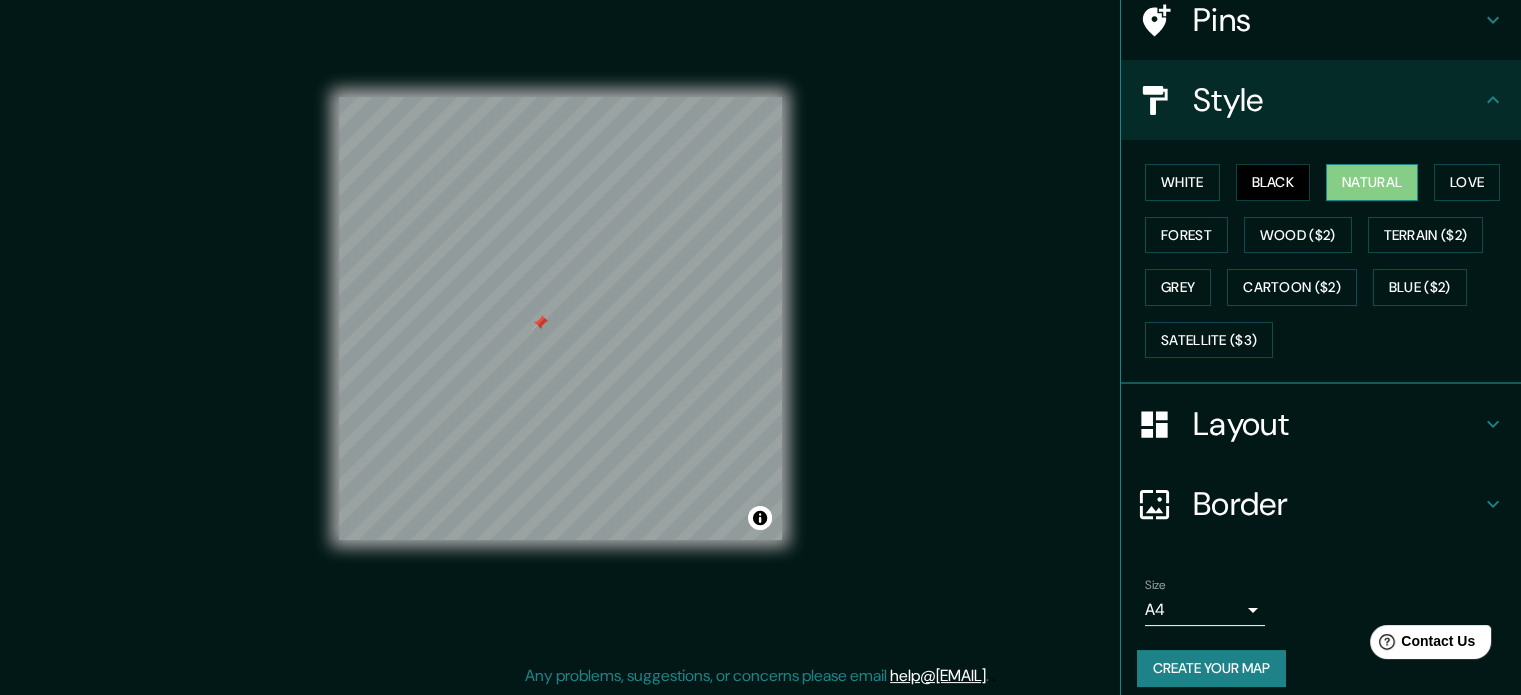 click on "Natural" at bounding box center [1372, 182] 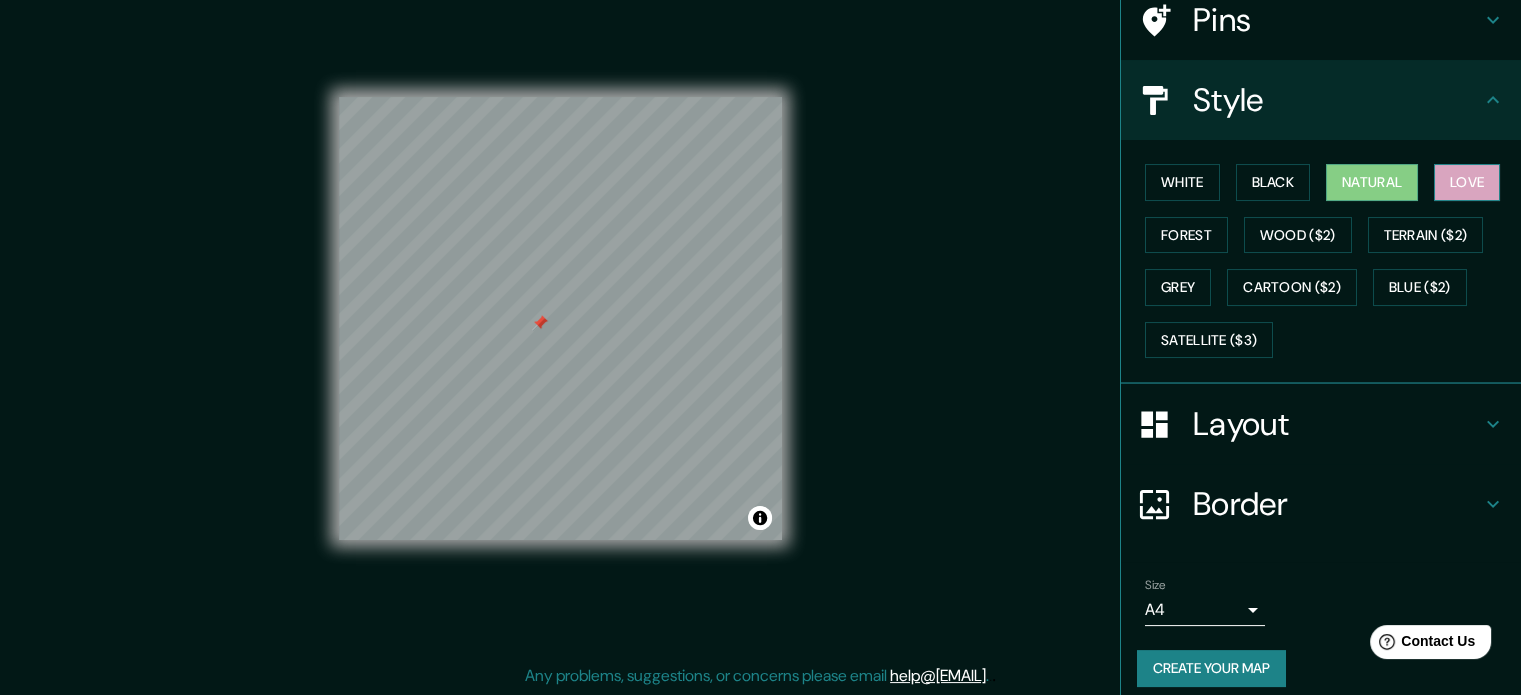 click on "Love" at bounding box center (1467, 182) 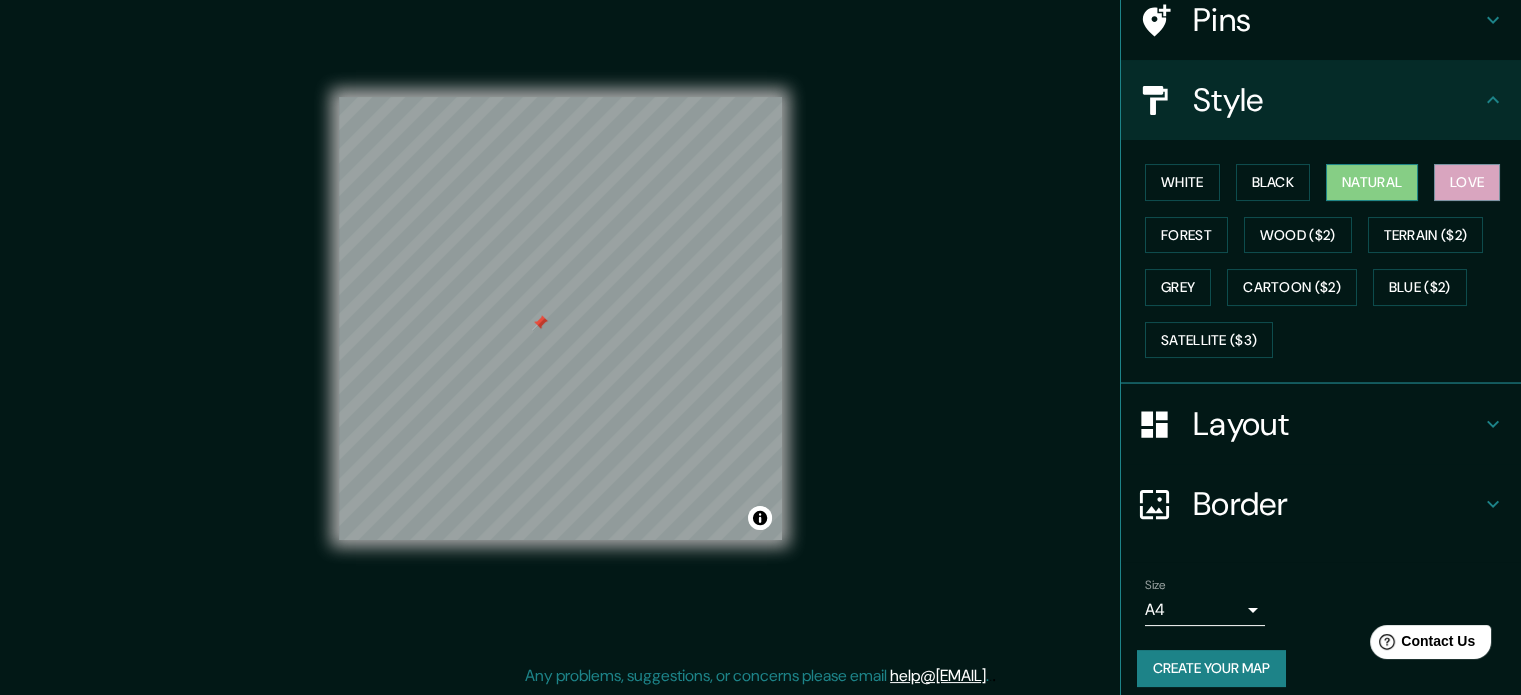 click on "Natural" at bounding box center [1372, 182] 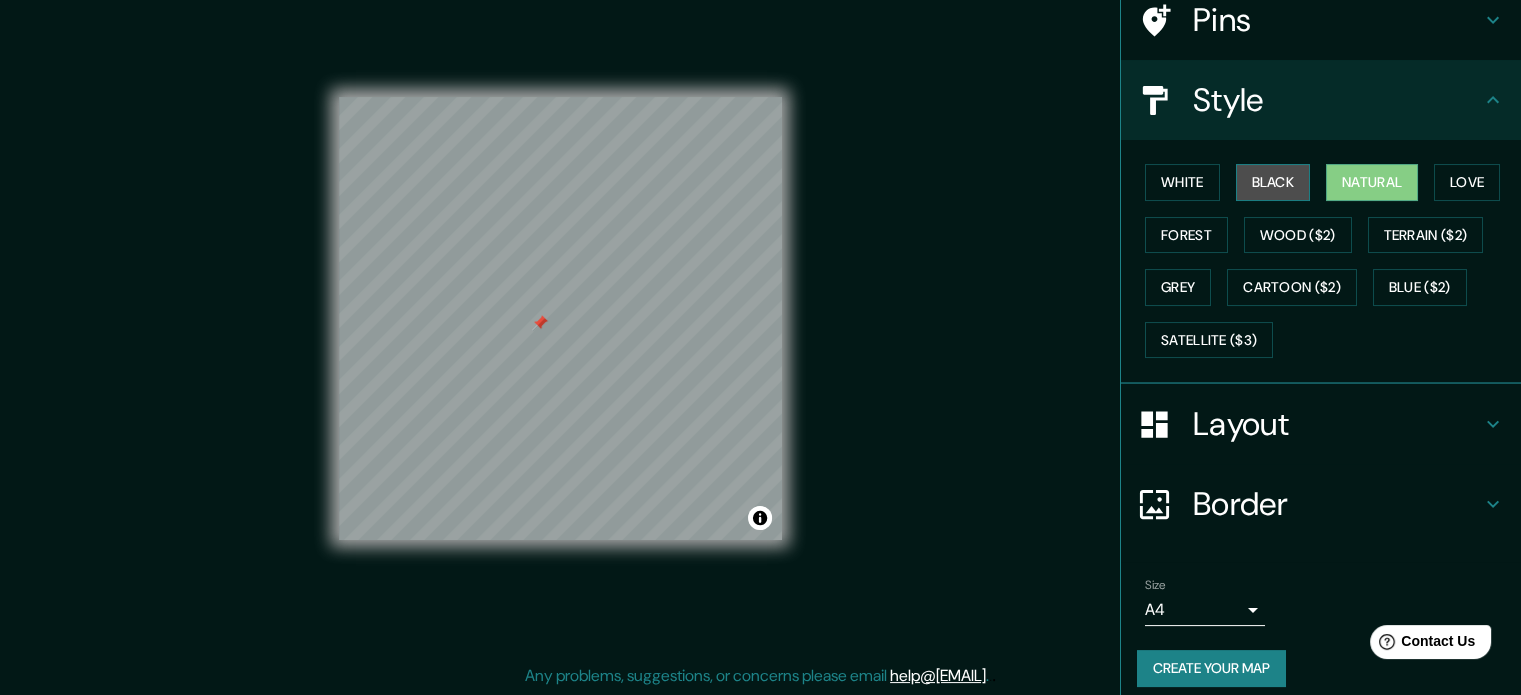 click on "Black" at bounding box center (1273, 182) 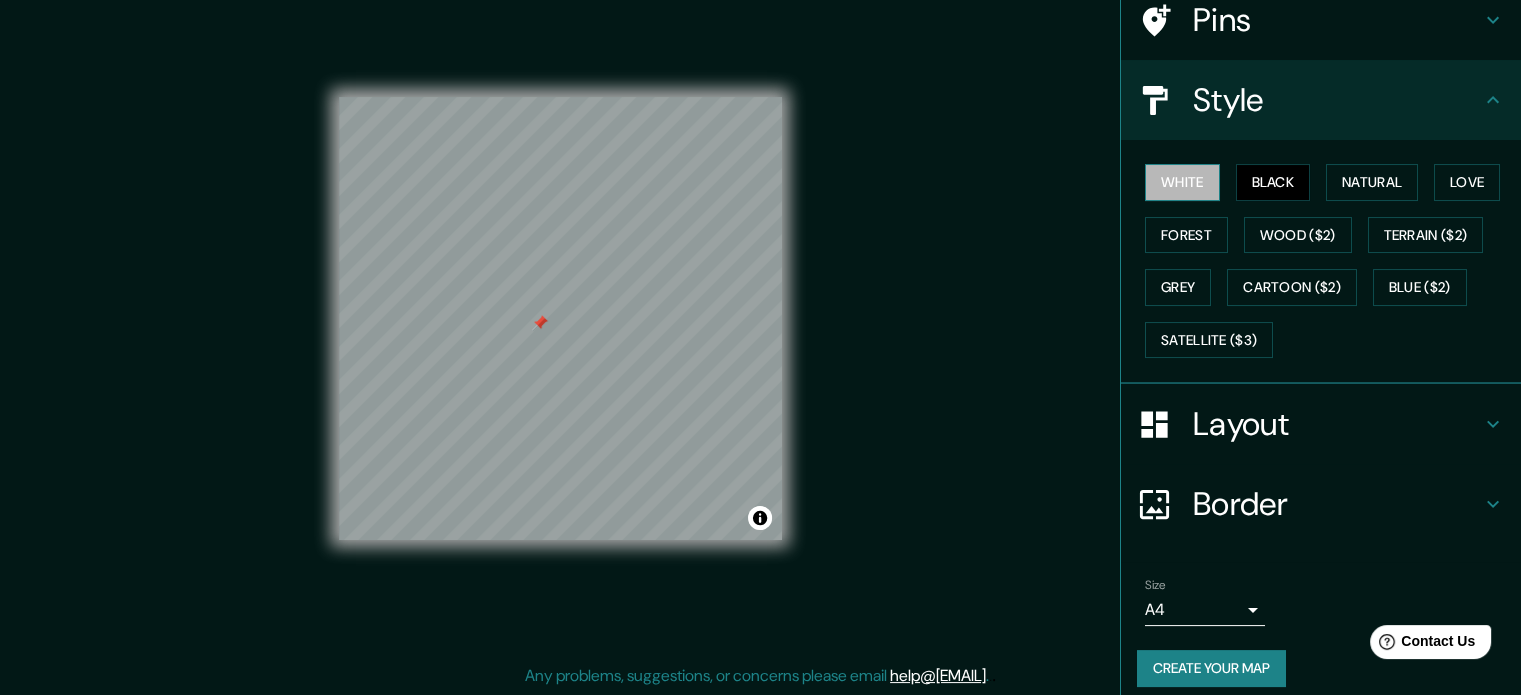 click on "White" at bounding box center (1182, 182) 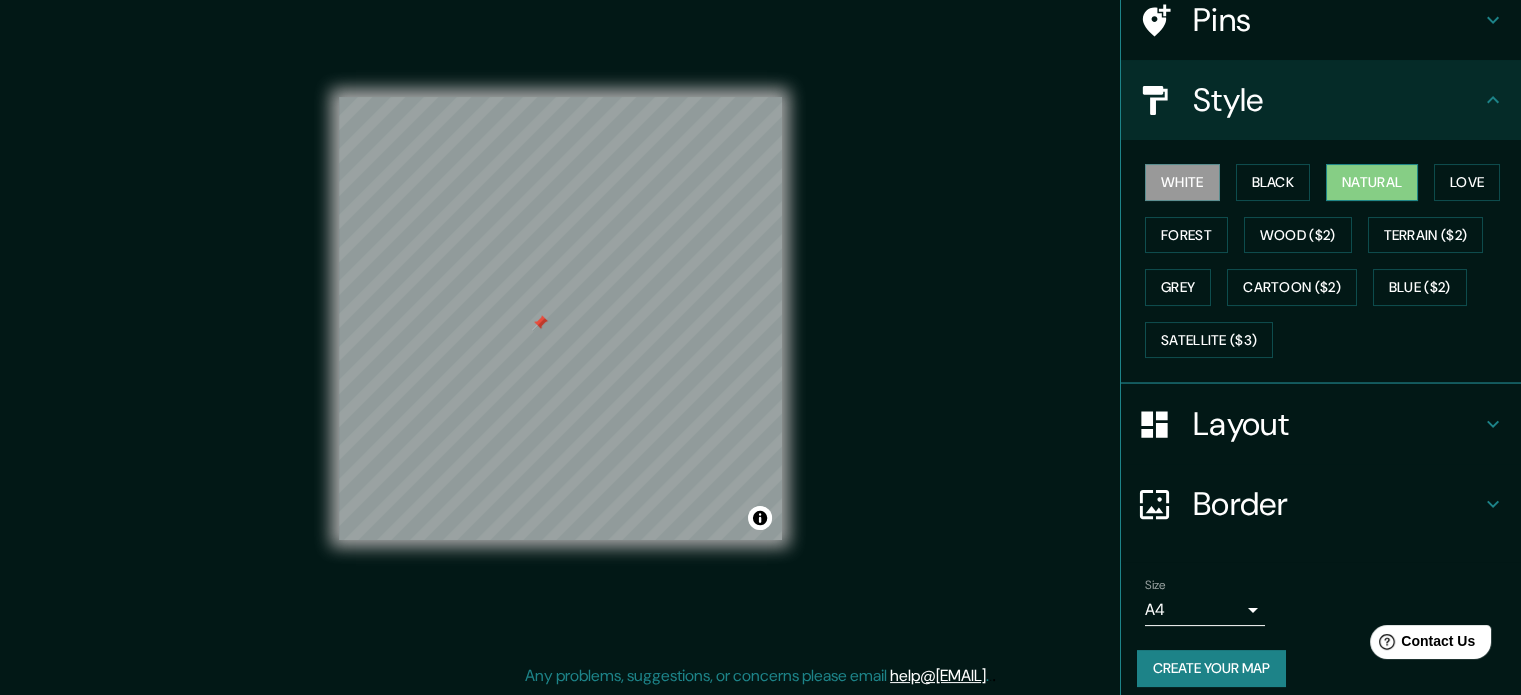click on "Natural" at bounding box center (1372, 182) 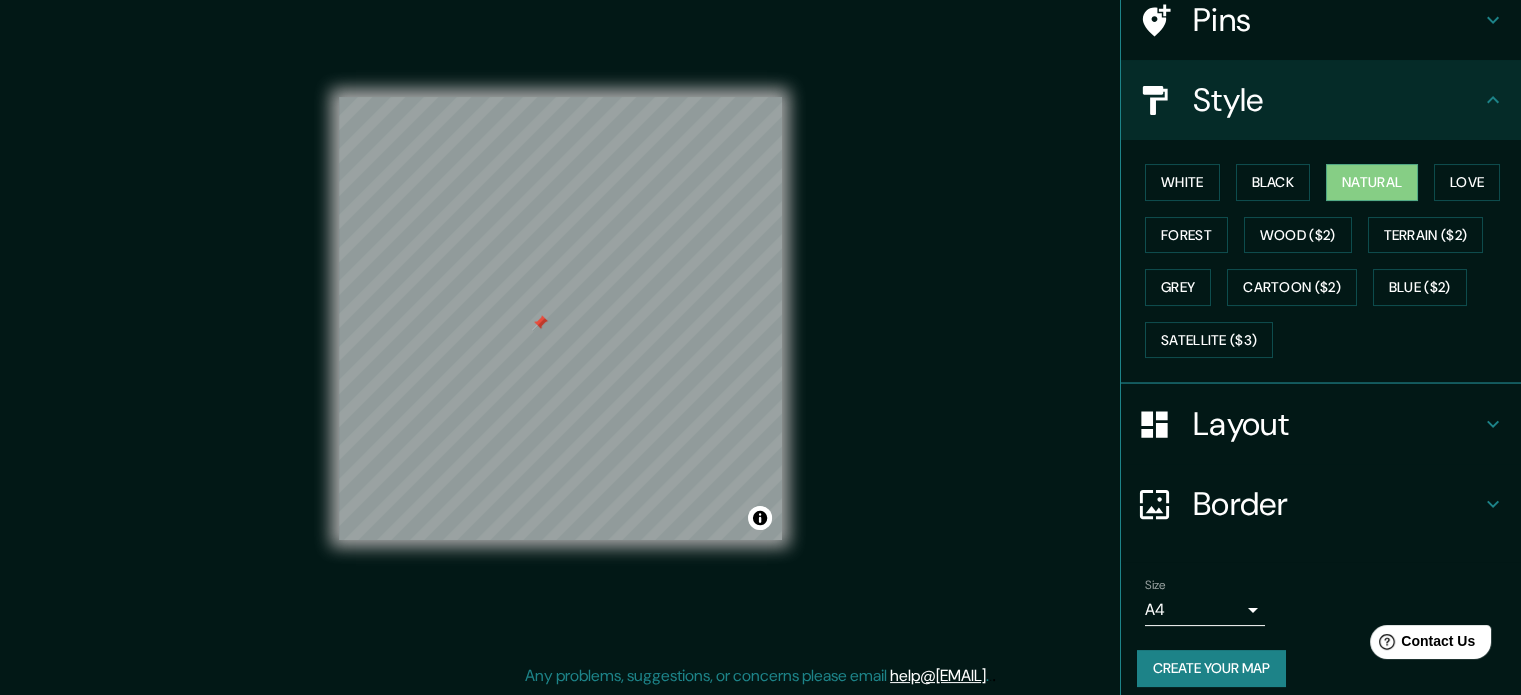 type 